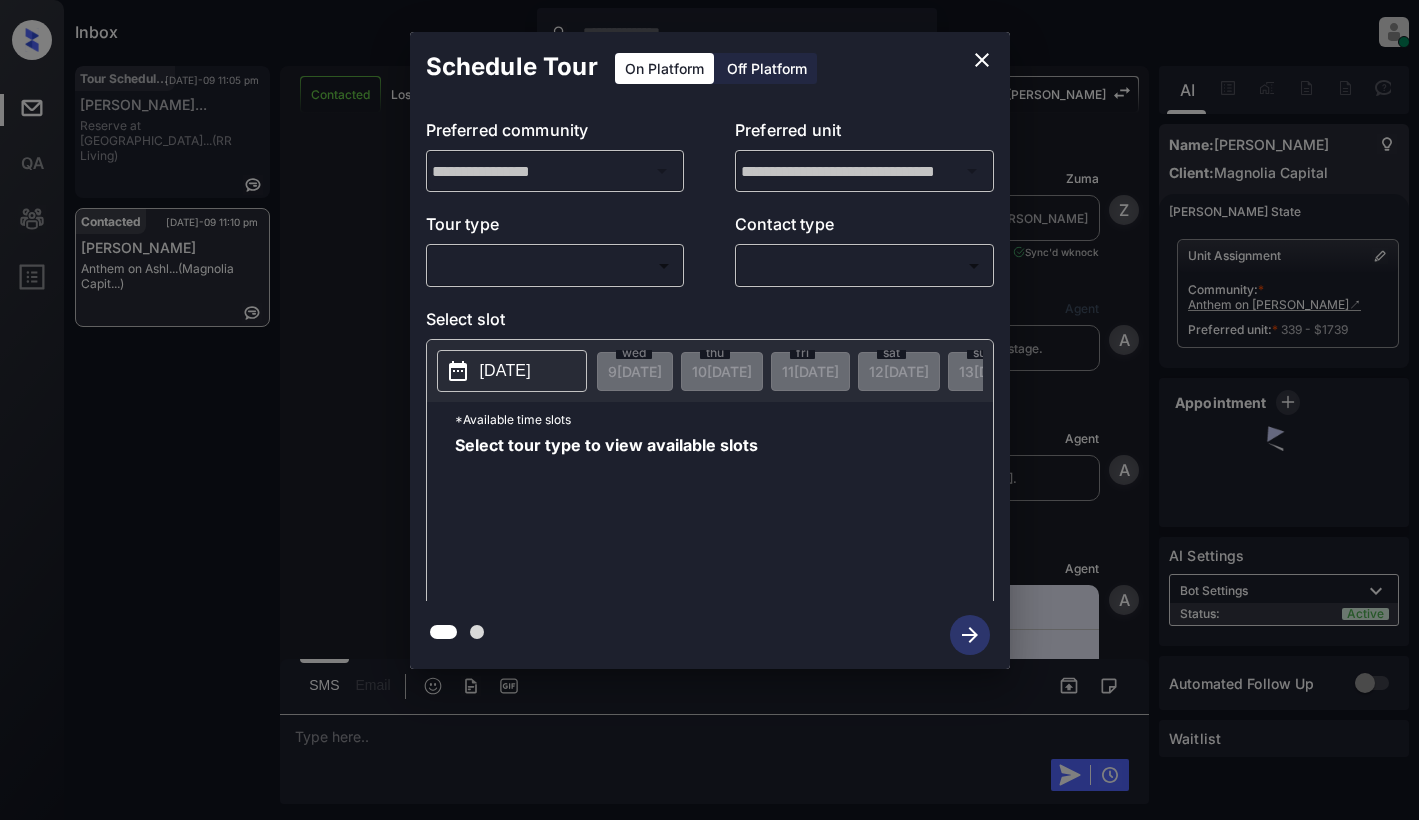 scroll, scrollTop: 0, scrollLeft: 0, axis: both 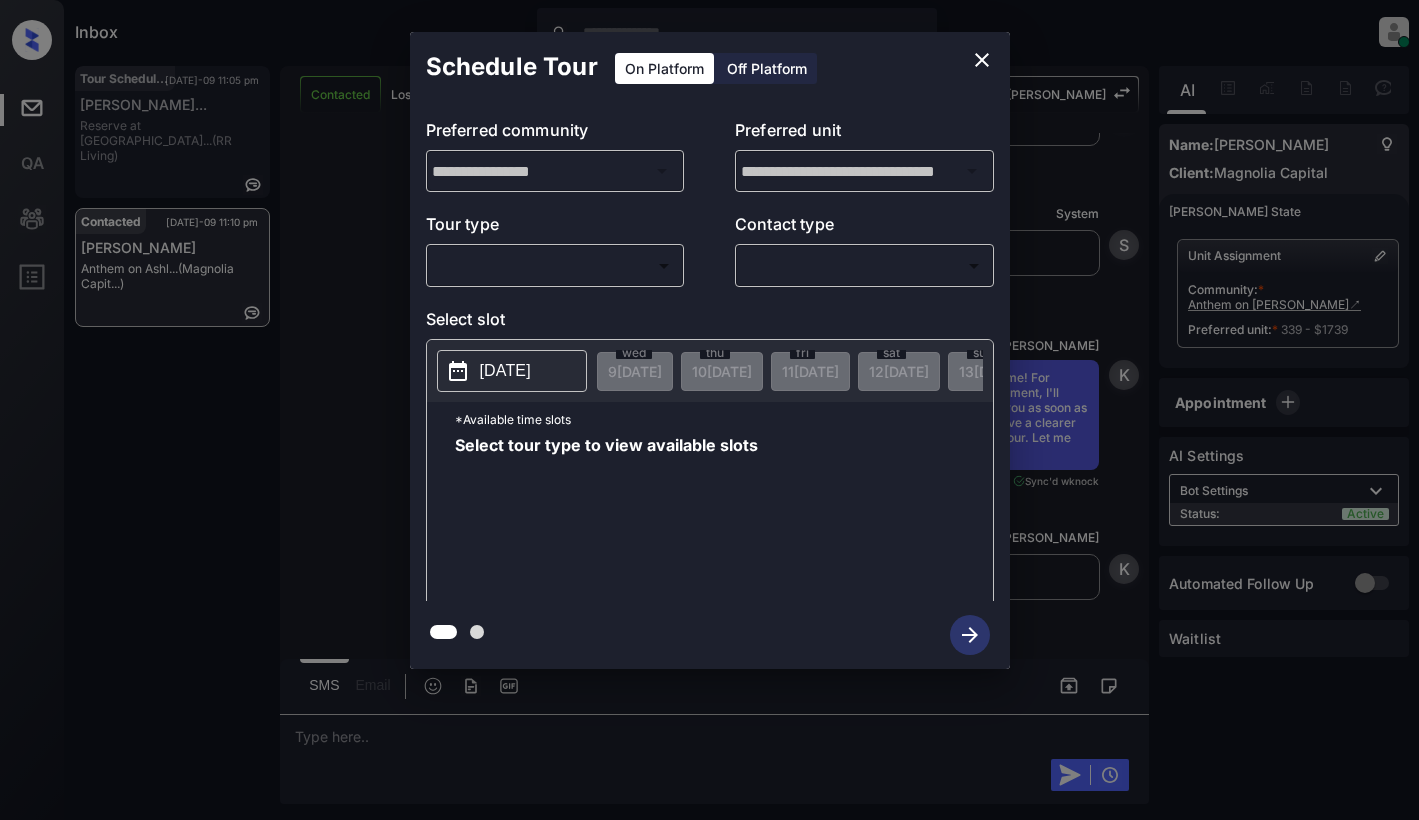 click on "Inbox [PERSON_NAME] Online Set yourself   offline Set yourself   on break Profile Switch to  light  mode Sign out Tour Scheduled [DATE]-09 11:05 pm   [PERSON_NAME]... Reserve at [GEOGRAPHIC_DATA]...  (RR Living) Contacted [DATE]-09 11:10 pm   [PERSON_NAME] Anthem on Ashl...  (Magnolia Capit...) Contacted Lost Lead Sentiment: Angry Upon sliding the acknowledgement:  Lead will move to lost stage. * ​ SMS and call option will be set to opt out. AFM will be turned off for the lead. [PERSON_NAME] New Message [PERSON_NAME] Lead transferred to leasing agent: [PERSON_NAME] [DATE] 05:36 pm  Sync'd w  knock Z New Message Agent Lead created via webhook in Inbound stage. [DATE] 05:36 pm A New Message Agent AFM Request sent to [PERSON_NAME]. [DATE] 05:36 pm A New Message Agent Notes Note: Structured Note:
Move In Date: [DATE]
[DATE] 05:36 pm A New Message [PERSON_NAME] Lead Details Updated
Move In Date:  [DATE]
[DATE] 05:37 pm K New Message [PERSON_NAME] [DATE] 05:37 pm   | SmarterAFMV2Sms  Sync'd w  knock K New Message [PERSON_NAME]" at bounding box center [709, 410] 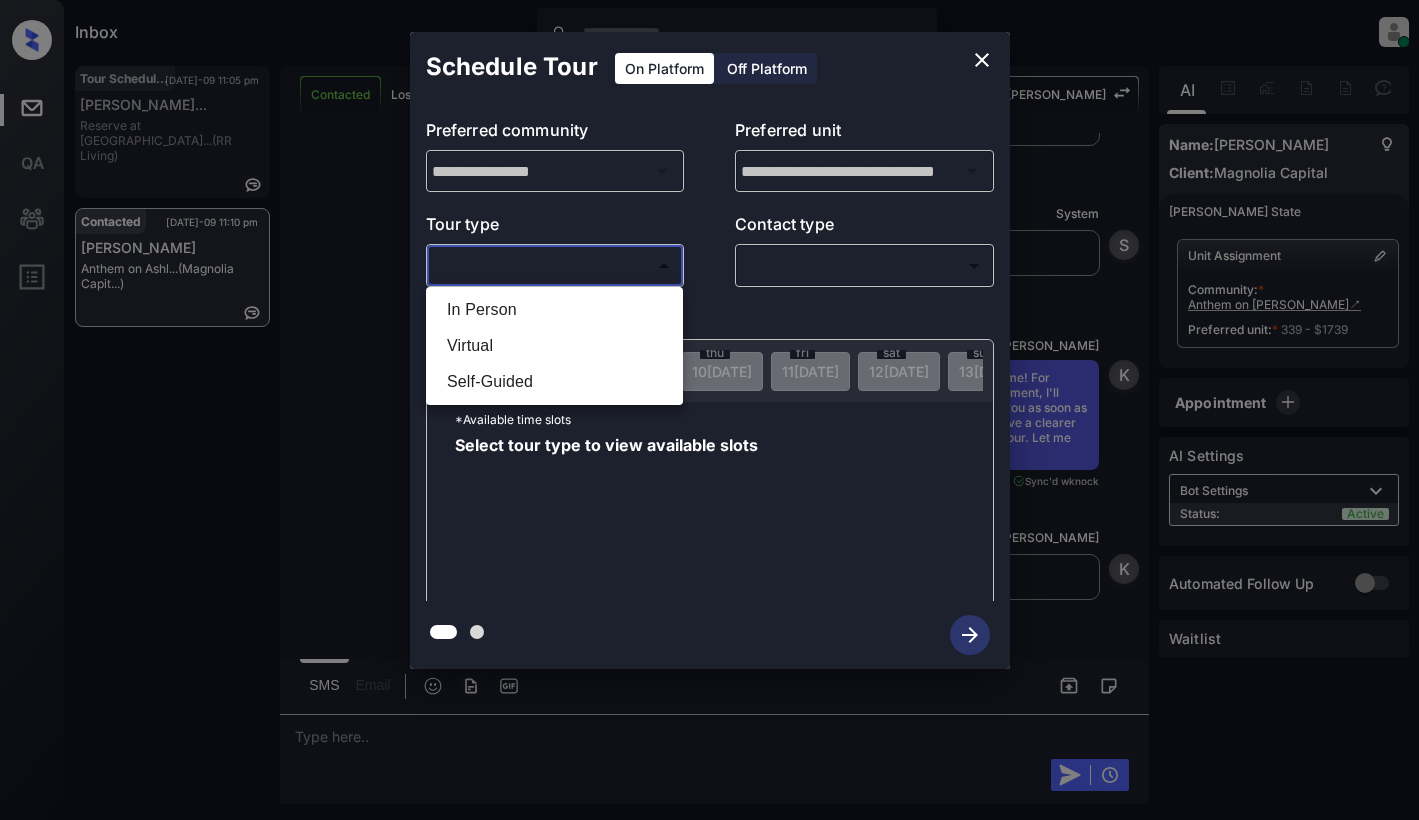 click at bounding box center [709, 410] 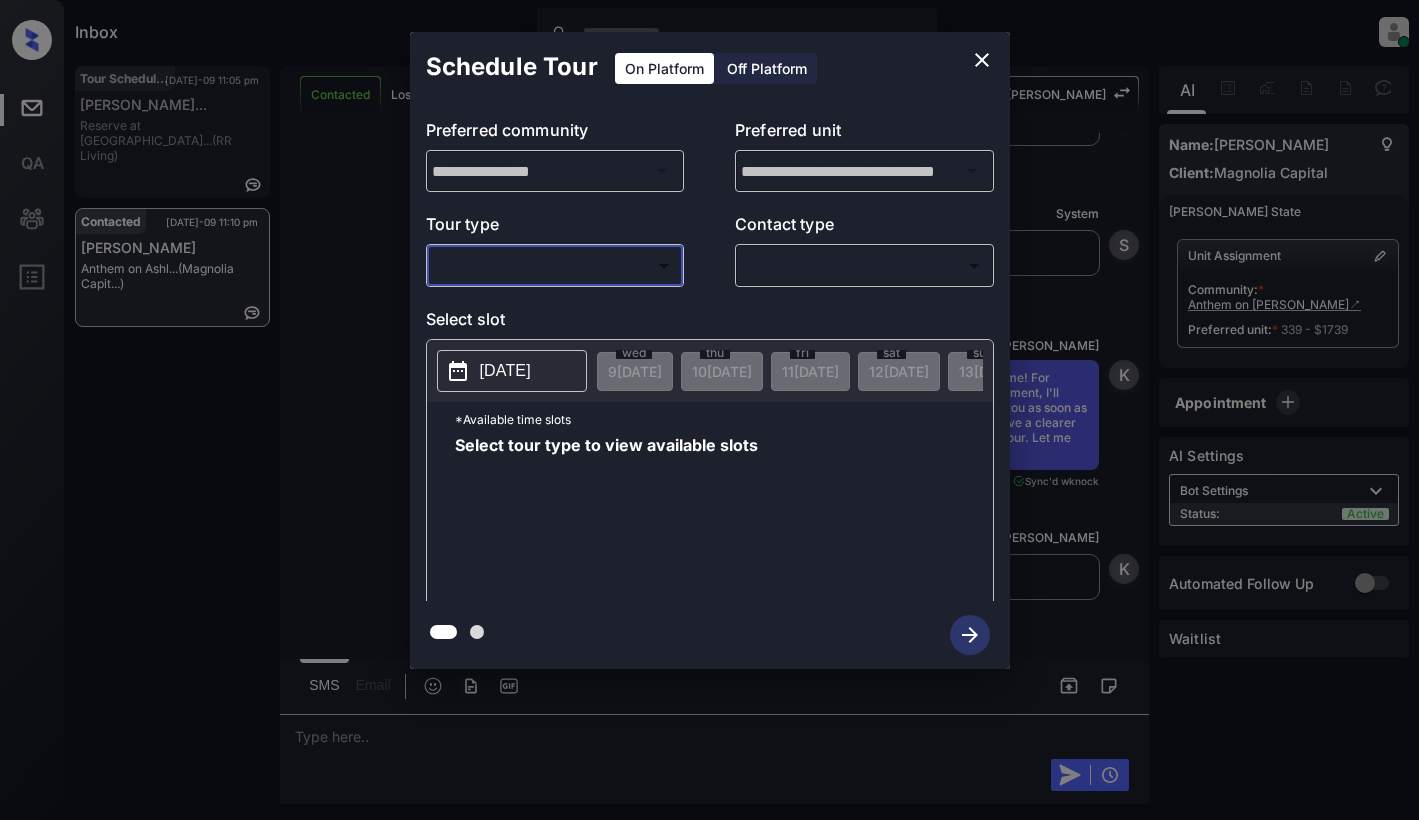 click 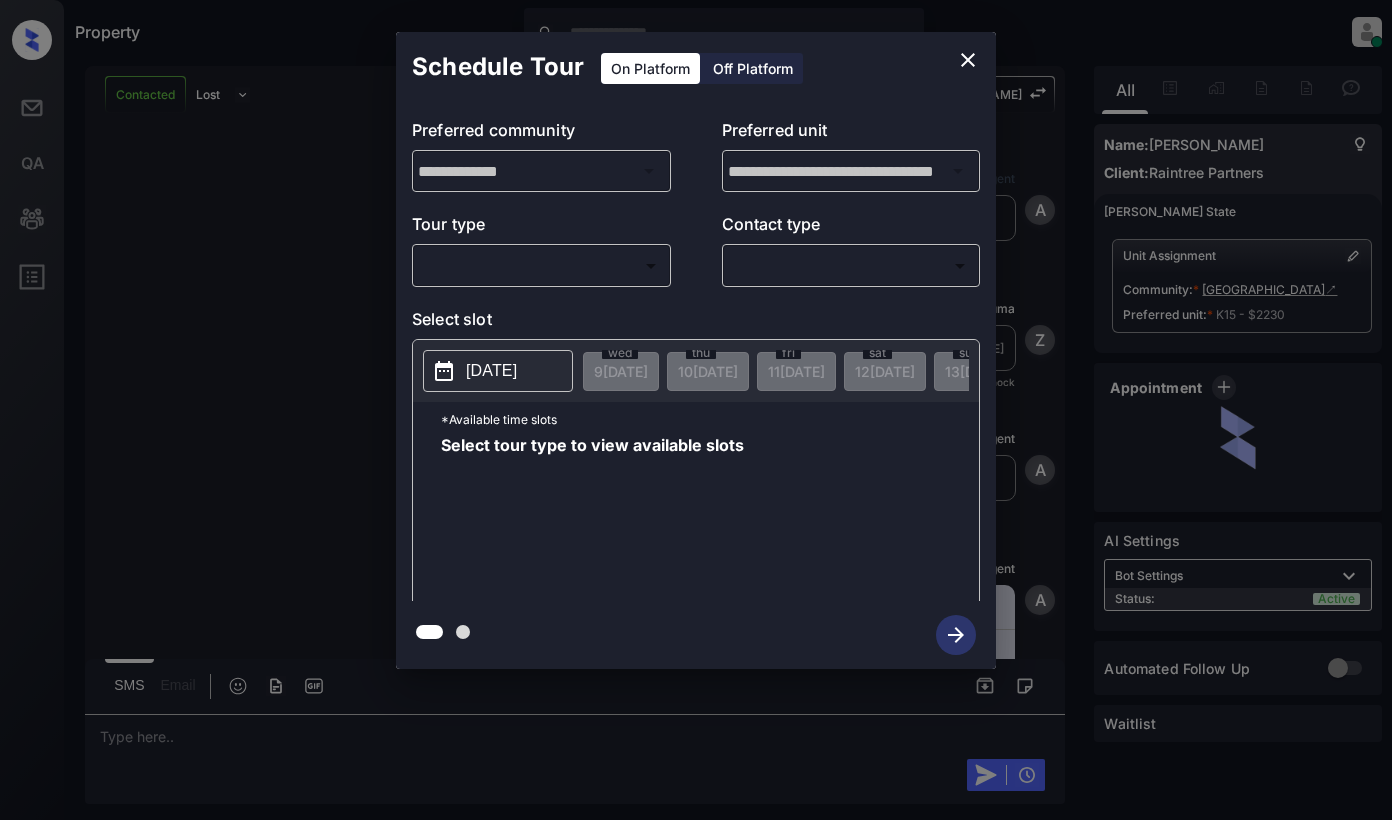 scroll, scrollTop: 0, scrollLeft: 0, axis: both 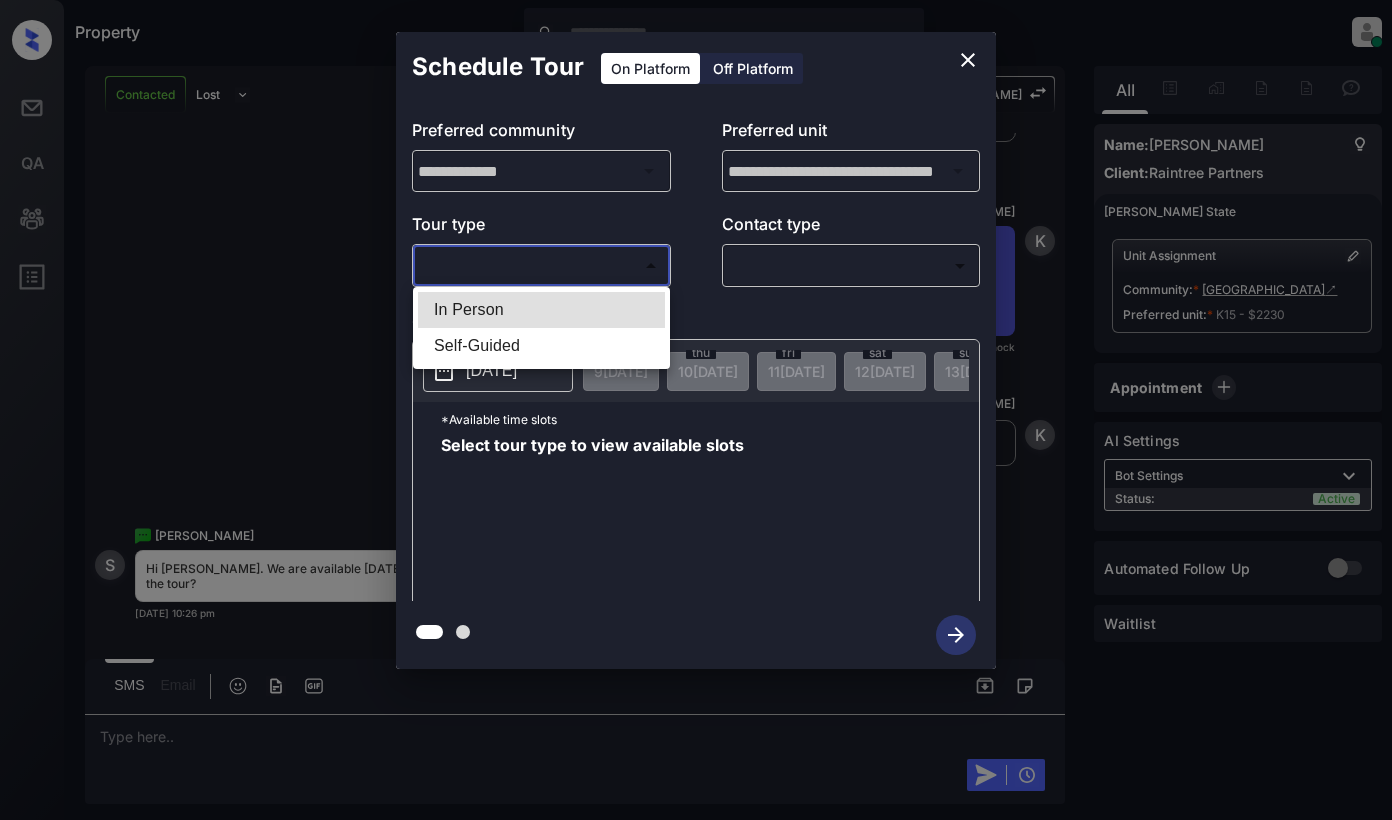 click on "Property Dominic Ceralde Online Set yourself   offline Set yourself   on break Profile Switch to  light  mode Sign out Contacted Lost Lead Sentiment: Angry Upon sliding the acknowledgement:  Lead will move to lost stage. * ​ SMS and call option will be set to opt out. AFM will be turned off for the lead. Kelsey New Message Agent Lead created via webhook in Inbound stage. Jul 09, 2025 06:59 pm A New Message Zuma Lead transferred to leasing agent: kelsey Jul 09, 2025 06:59 pm  Sync'd w  knock Z New Message Agent AFM Request sent to Kelsey. Jul 09, 2025 06:59 pm A New Message Agent Notes Note: Structured Note:
Move In Date: 2025-07-14
Bedroom: 2
Jul 09, 2025 06:59 pm A New Message Kelsey Lead Details Updated
BedRoom: 2
Jul 09, 2025 06:59 pm K New Message Kelsey Lead Details Updated
Move In Date:  14-7-2025
Jul 09, 2025 06:59 pm K New Message Kelsey A preferred unit has been added as, K15 Jul 09, 2025 07:00 pm K New Message Kelsey Jul 09, 2025 07:00 pm   | SmarterAFMV2Sms  Sync'd w  knock K Kelsey K" at bounding box center (696, 410) 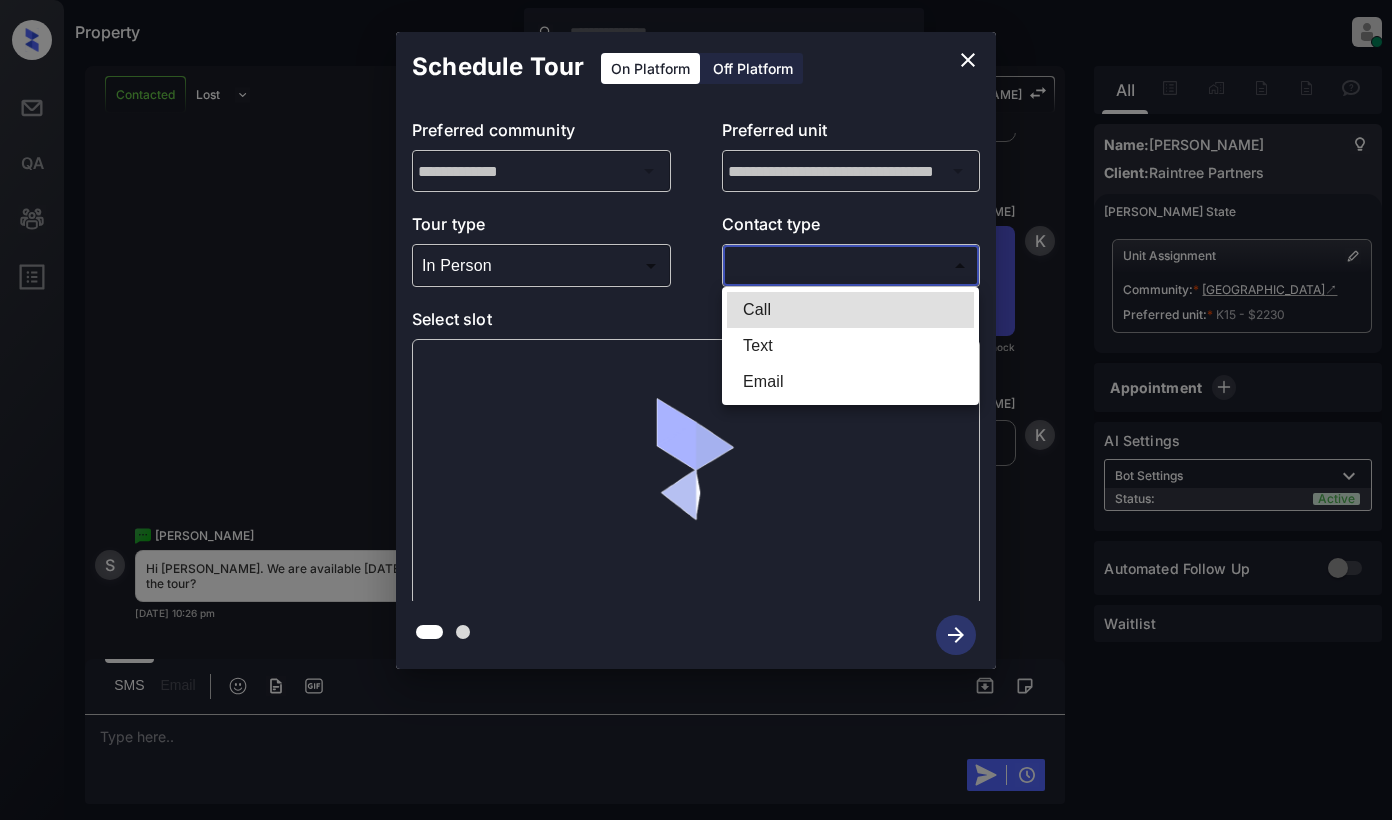 click on "Property Dominic Ceralde Online Set yourself   offline Set yourself   on break Profile Switch to  light  mode Sign out Contacted Lost Lead Sentiment: Angry Upon sliding the acknowledgement:  Lead will move to lost stage. * ​ SMS and call option will be set to opt out. AFM will be turned off for the lead. Kelsey New Message Agent Lead created via webhook in Inbound stage. Jul 09, 2025 06:59 pm A New Message Zuma Lead transferred to leasing agent: kelsey Jul 09, 2025 06:59 pm  Sync'd w  knock Z New Message Agent AFM Request sent to Kelsey. Jul 09, 2025 06:59 pm A New Message Agent Notes Note: Structured Note:
Move In Date: 2025-07-14
Bedroom: 2
Jul 09, 2025 06:59 pm A New Message Kelsey Lead Details Updated
BedRoom: 2
Jul 09, 2025 06:59 pm K New Message Kelsey Lead Details Updated
Move In Date:  14-7-2025
Jul 09, 2025 06:59 pm K New Message Kelsey A preferred unit has been added as, K15 Jul 09, 2025 07:00 pm K New Message Kelsey Jul 09, 2025 07:00 pm   | SmarterAFMV2Sms  Sync'd w  knock K Kelsey K" at bounding box center [696, 410] 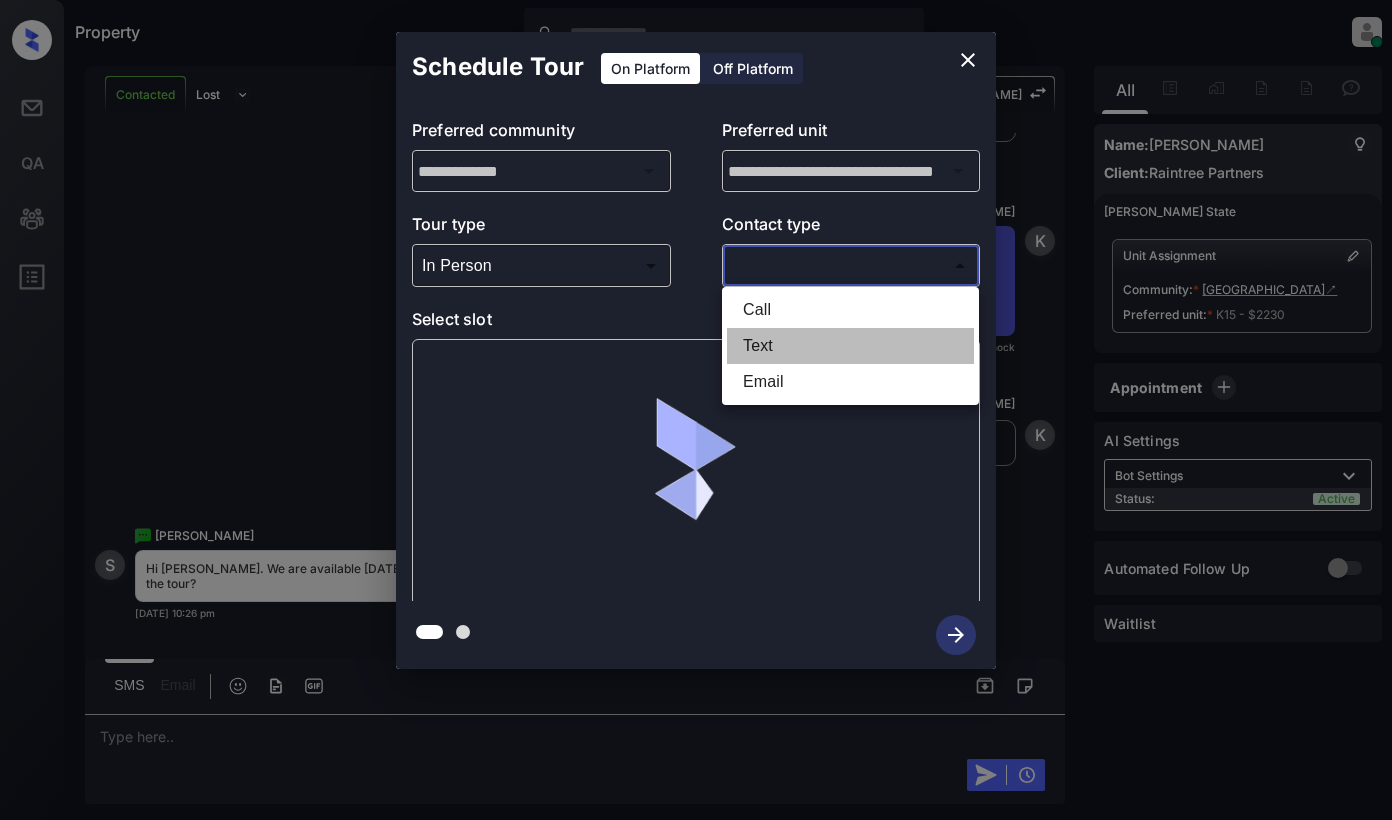click on "Text" at bounding box center [850, 346] 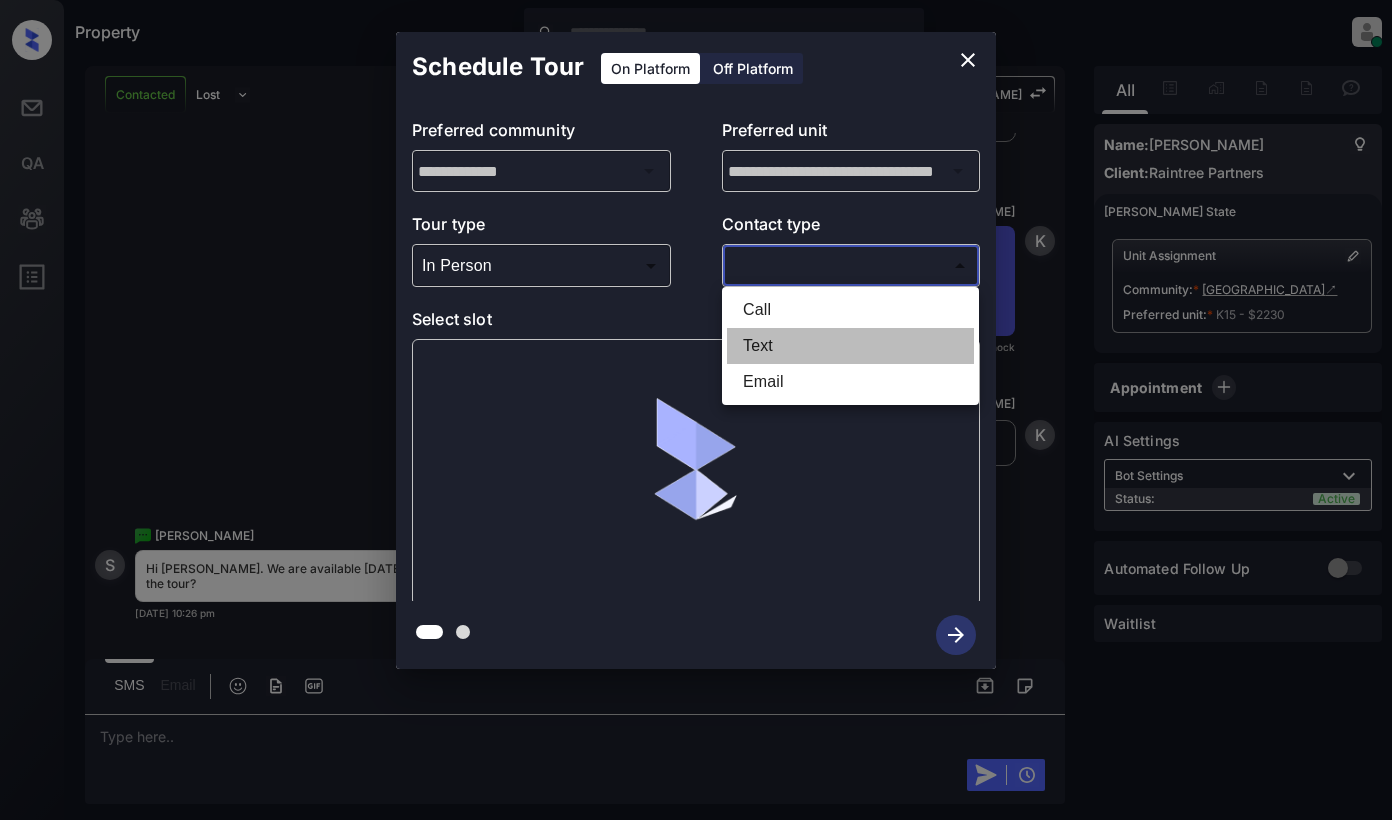 type on "****" 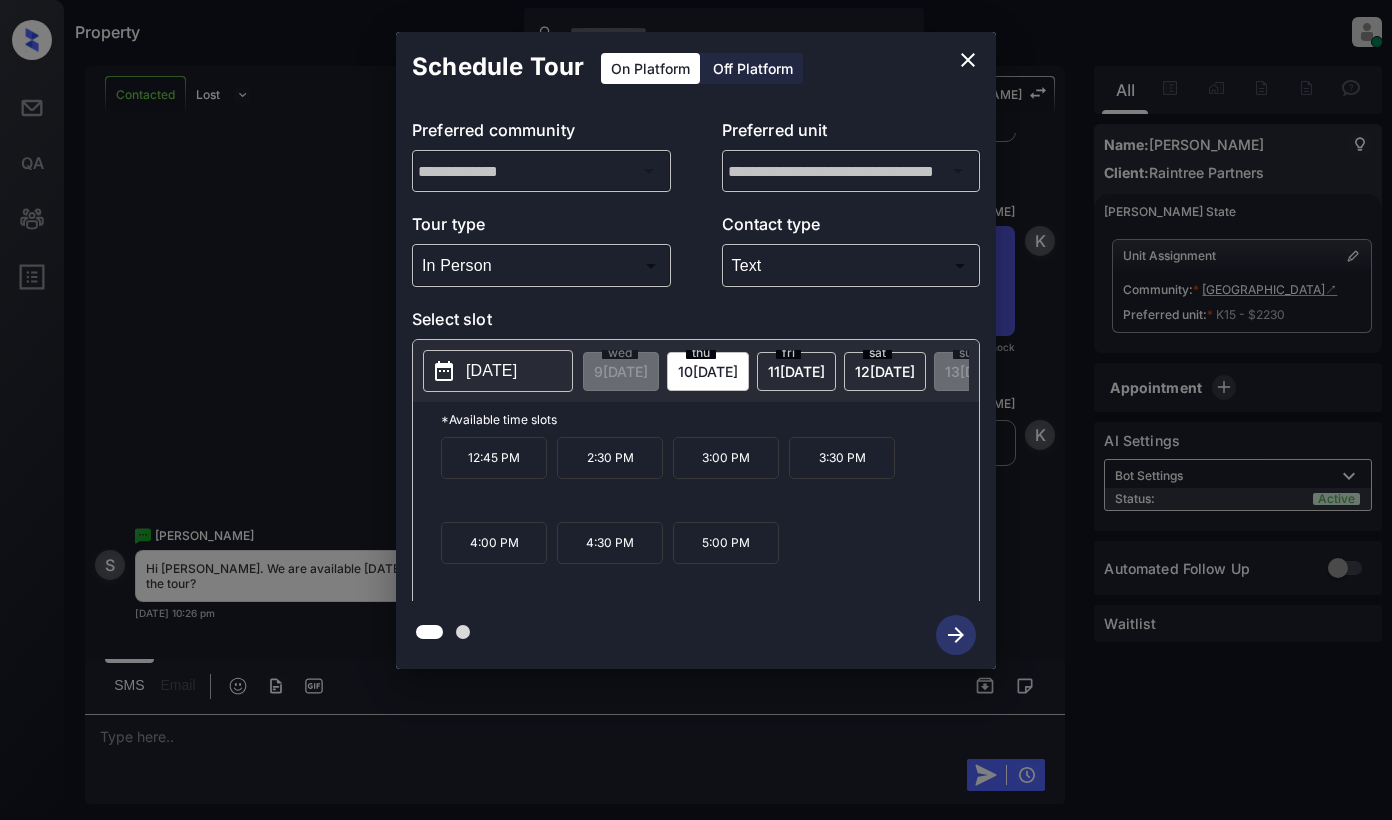 click on "2025-07-10" at bounding box center (491, 371) 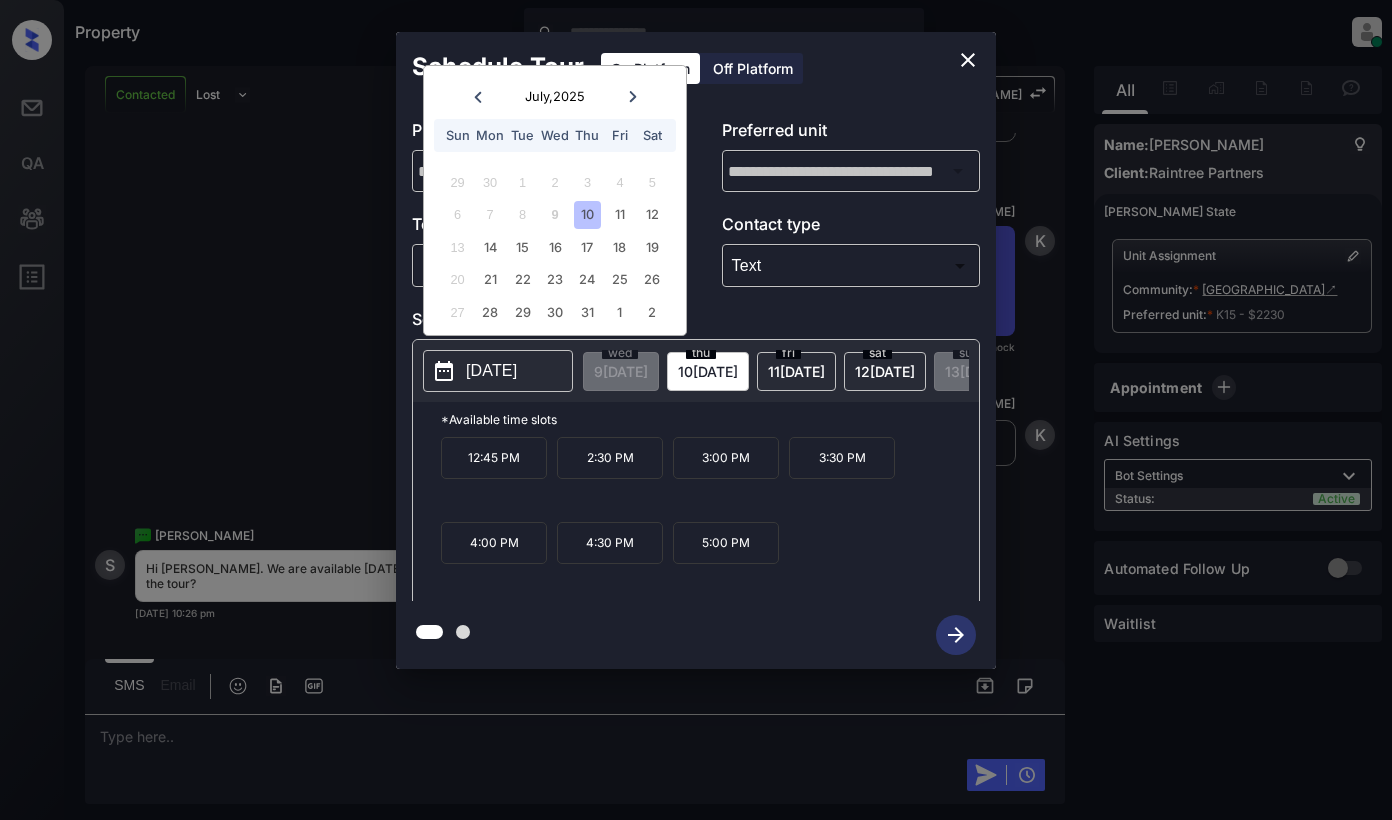 click on "10" at bounding box center (587, 214) 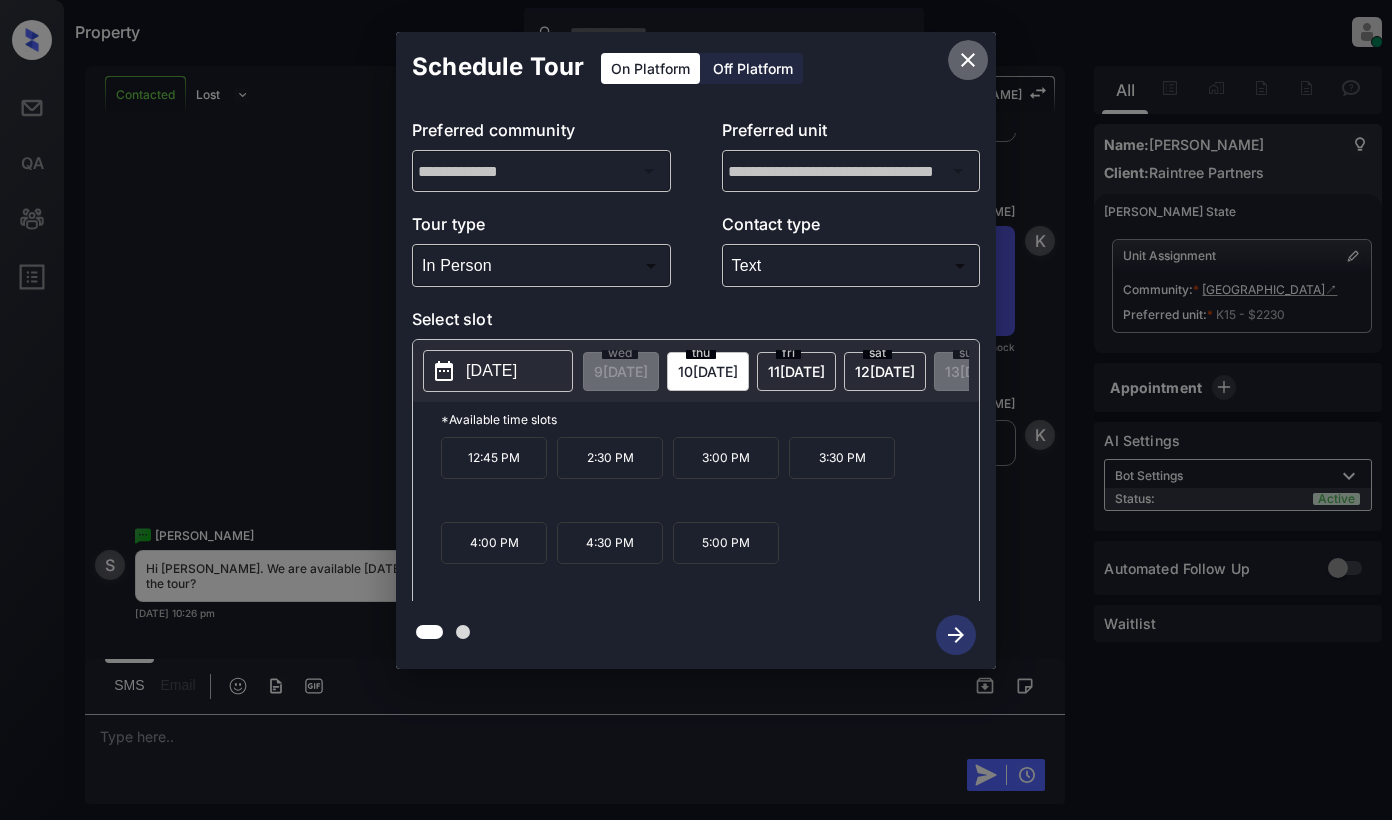 click 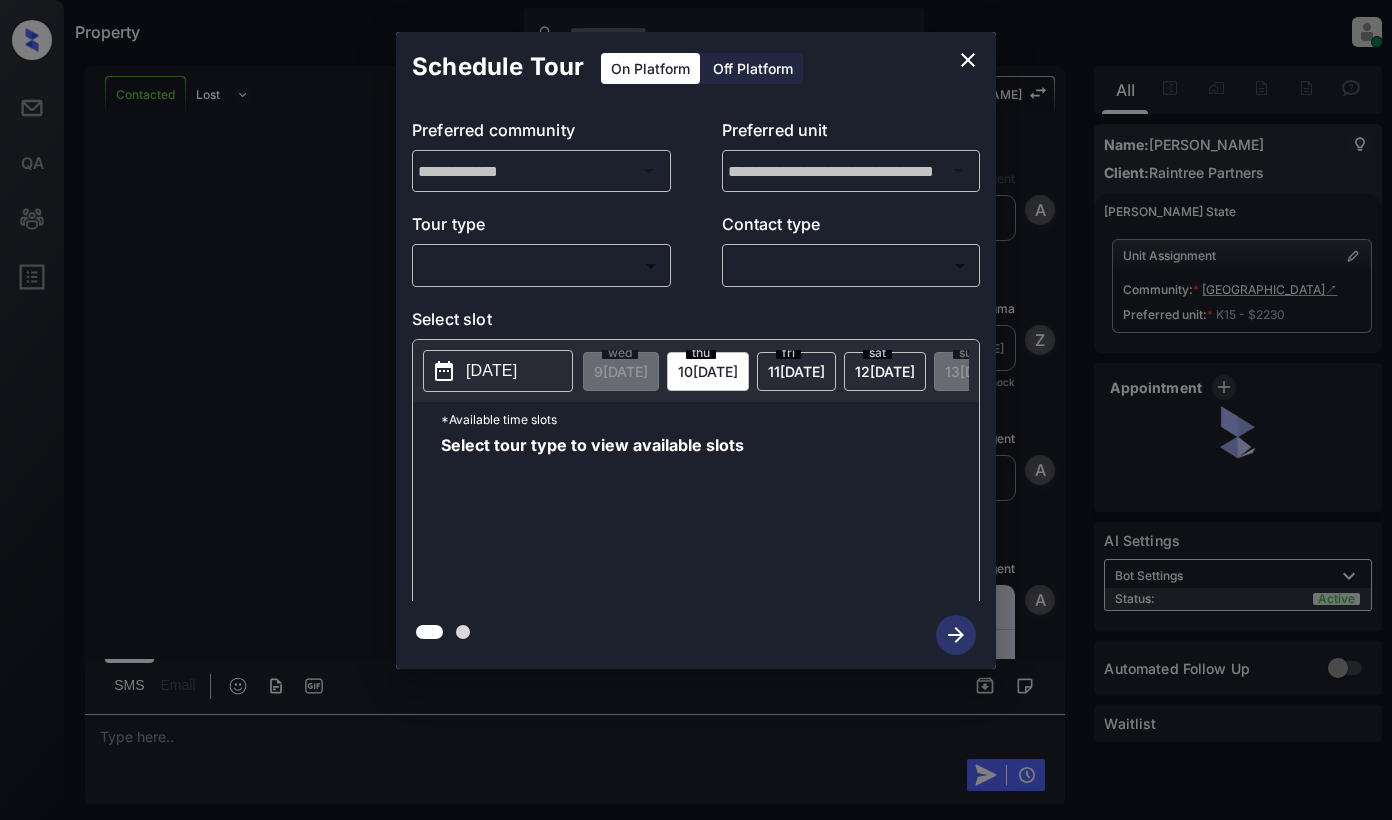 scroll, scrollTop: 0, scrollLeft: 0, axis: both 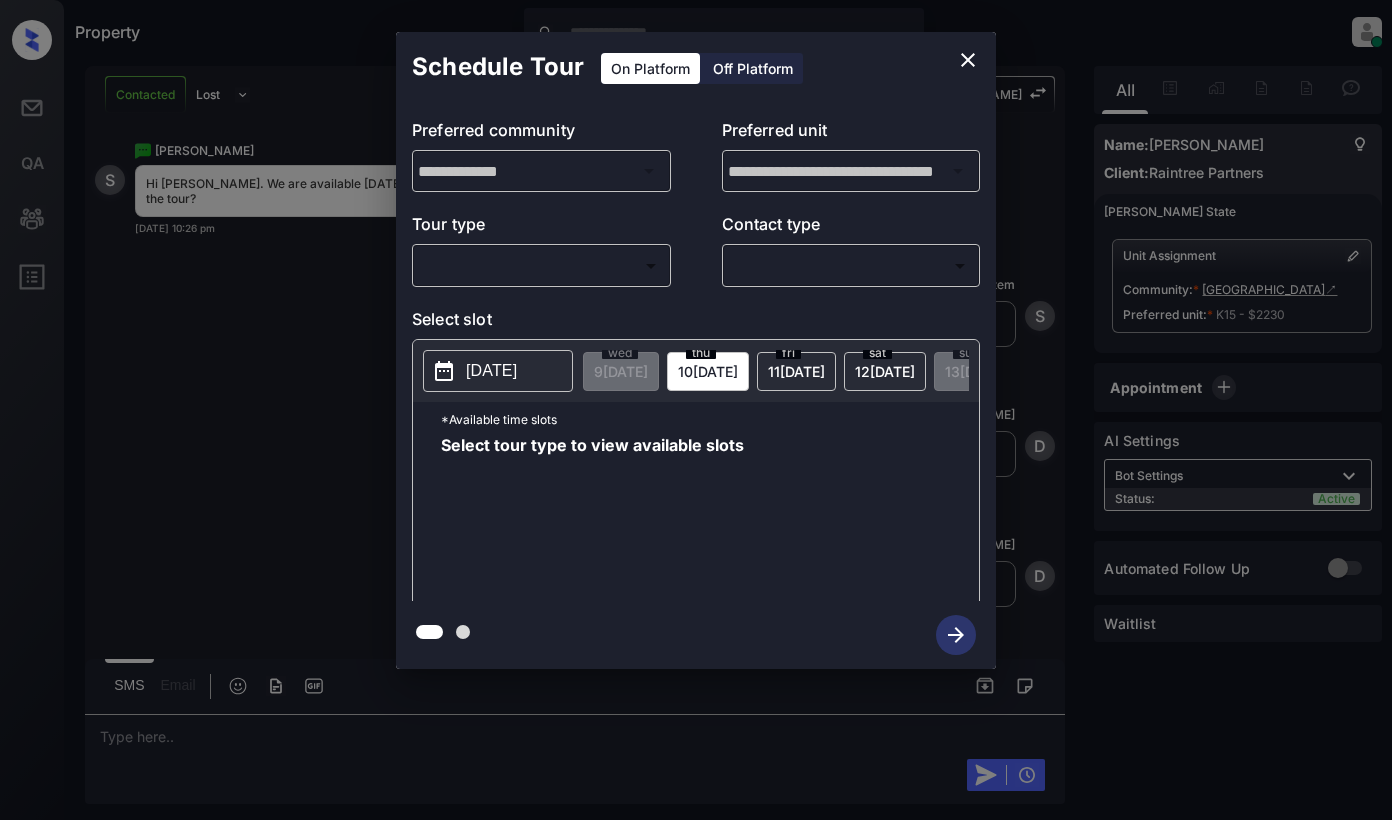 click on "Property Dominic Ceralde Online Set yourself   offline Set yourself   on break Profile Switch to  light  mode Sign out Contacted Lost Lead Sentiment: Angry Upon sliding the acknowledgement:  Lead will move to lost stage. * ​ SMS and call option will be set to opt out. AFM will be turned off for the lead. Kelsey New Message Agent Lead created via webhook in Inbound stage. Jul 09, 2025 06:59 pm A New Message Zuma Lead transferred to leasing agent: kelsey Jul 09, 2025 06:59 pm  Sync'd w  knock Z New Message Agent AFM Request sent to Kelsey. Jul 09, 2025 06:59 pm A New Message Agent Notes Note: Structured Note:
Move In Date: 2025-07-14
Bedroom: 2
Jul 09, 2025 06:59 pm A New Message Kelsey Lead Details Updated
BedRoom: 2
Jul 09, 2025 06:59 pm K New Message Kelsey Lead Details Updated
Move In Date:  14-7-2025
Jul 09, 2025 06:59 pm K New Message Kelsey A preferred unit has been added as, K15 Jul 09, 2025 07:00 pm K New Message Kelsey Jul 09, 2025 07:00 pm   | SmarterAFMV2Sms  Sync'd w  knock K Kelsey K" at bounding box center [696, 410] 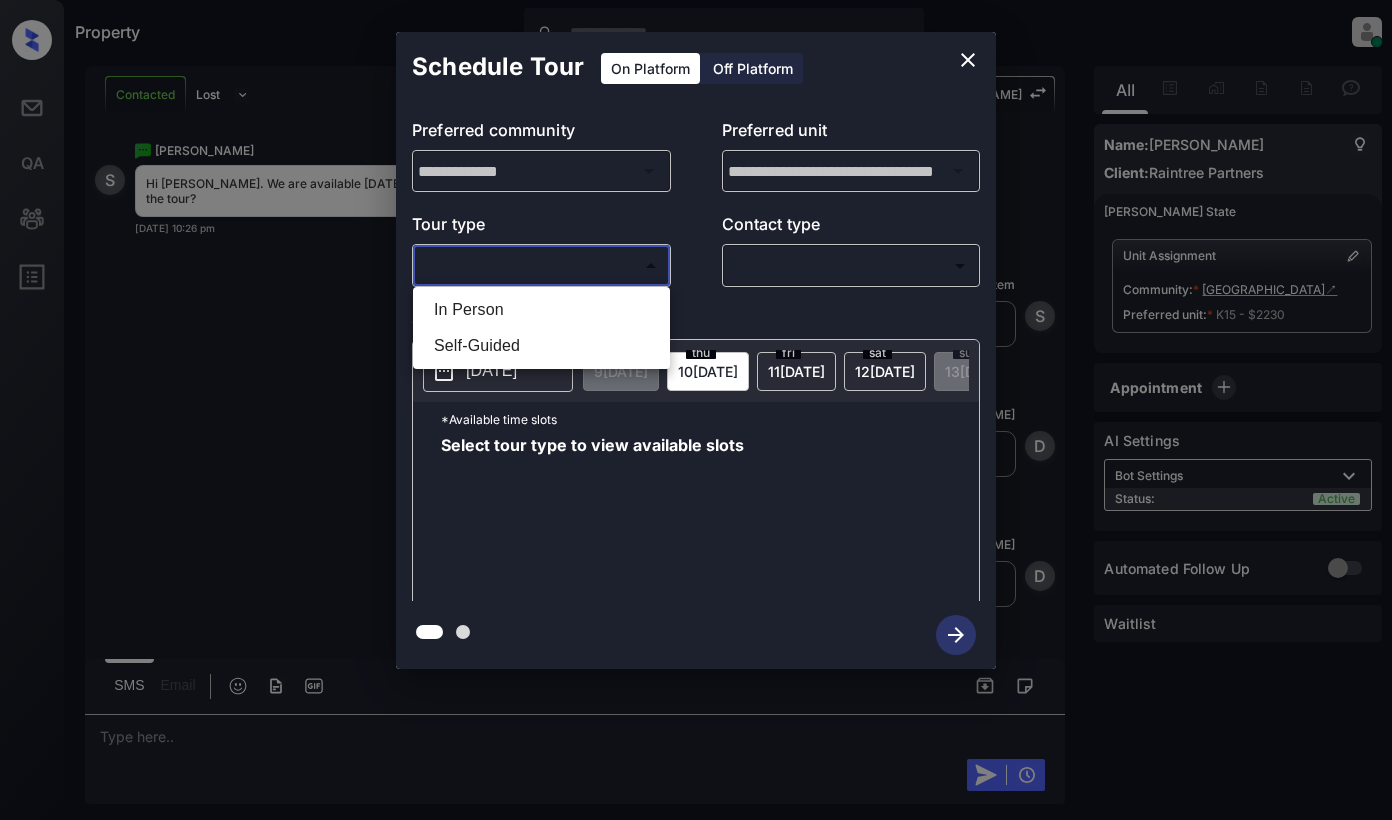 click on "In Person" at bounding box center (541, 310) 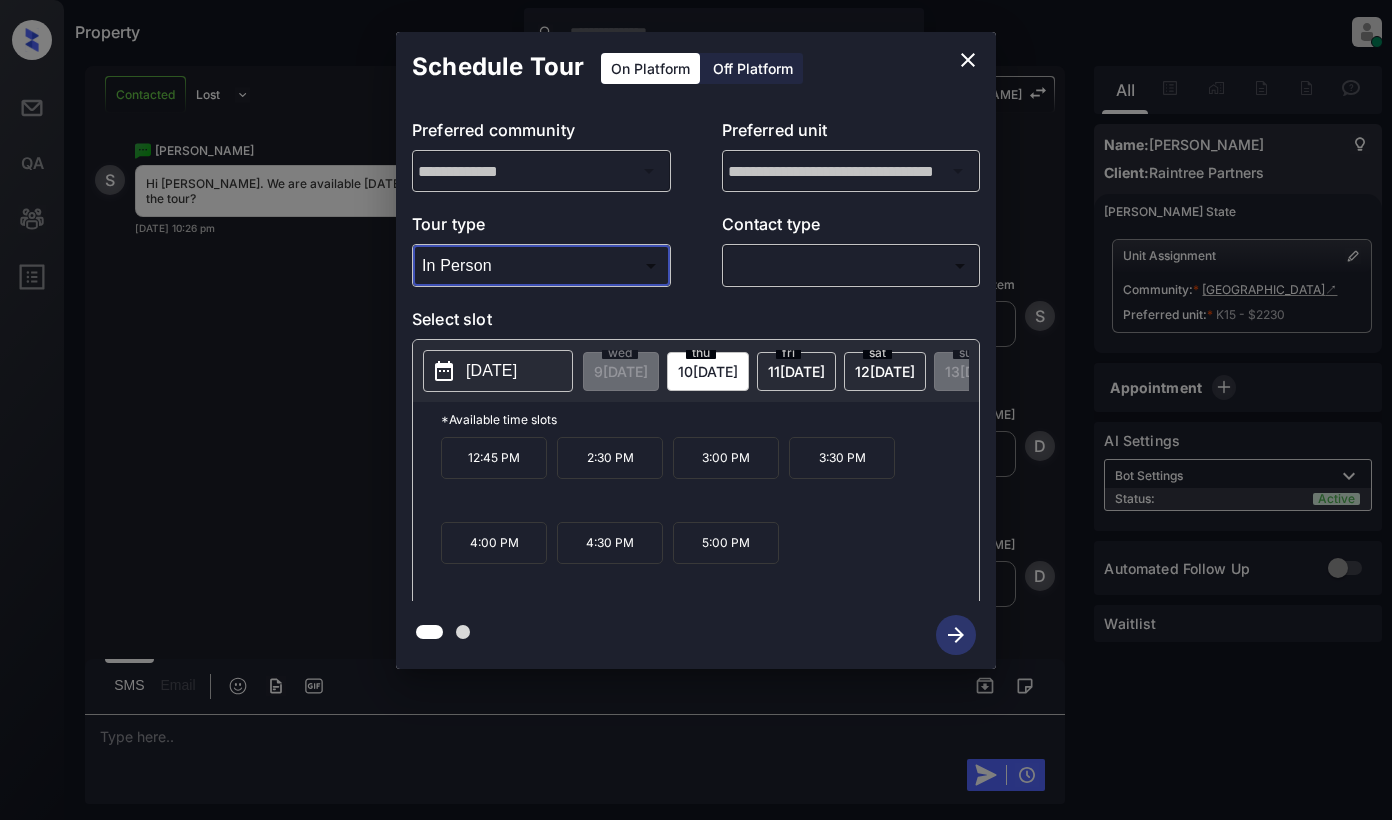 type on "********" 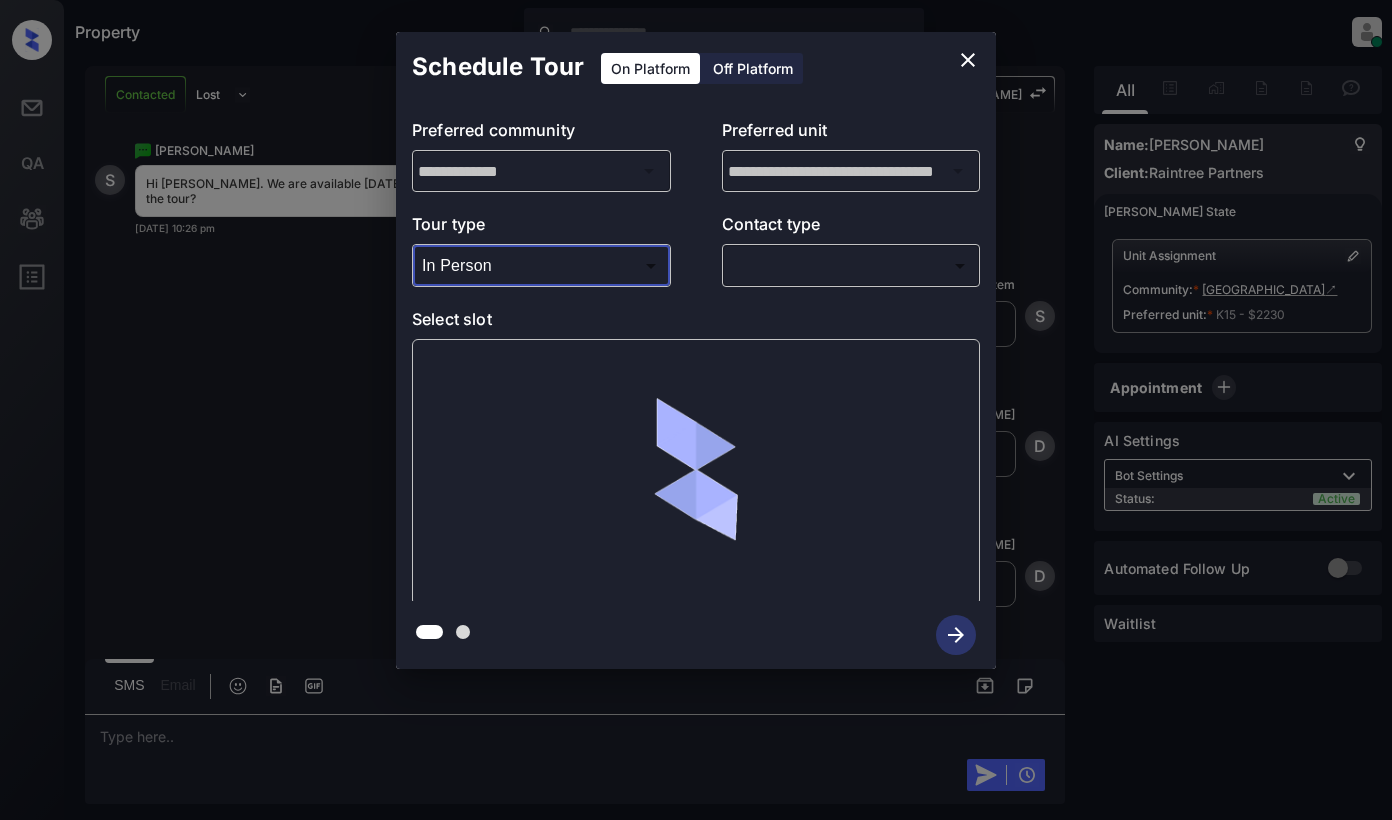 click on "Property Dominic Ceralde Online Set yourself   offline Set yourself   on break Profile Switch to  light  mode Sign out Contacted Lost Lead Sentiment: Angry Upon sliding the acknowledgement:  Lead will move to lost stage. * ​ SMS and call option will be set to opt out. AFM will be turned off for the lead. Kelsey New Message Agent Lead created via webhook in Inbound stage. Jul 09, 2025 06:59 pm A New Message Zuma Lead transferred to leasing agent: kelsey Jul 09, 2025 06:59 pm  Sync'd w  knock Z New Message Agent AFM Request sent to Kelsey. Jul 09, 2025 06:59 pm A New Message Agent Notes Note: Structured Note:
Move In Date: 2025-07-14
Bedroom: 2
Jul 09, 2025 06:59 pm A New Message Kelsey Lead Details Updated
BedRoom: 2
Jul 09, 2025 06:59 pm K New Message Kelsey Lead Details Updated
Move In Date:  14-7-2025
Jul 09, 2025 06:59 pm K New Message Kelsey A preferred unit has been added as, K15 Jul 09, 2025 07:00 pm K New Message Kelsey Jul 09, 2025 07:00 pm   | SmarterAFMV2Sms  Sync'd w  knock K Kelsey K" at bounding box center [696, 410] 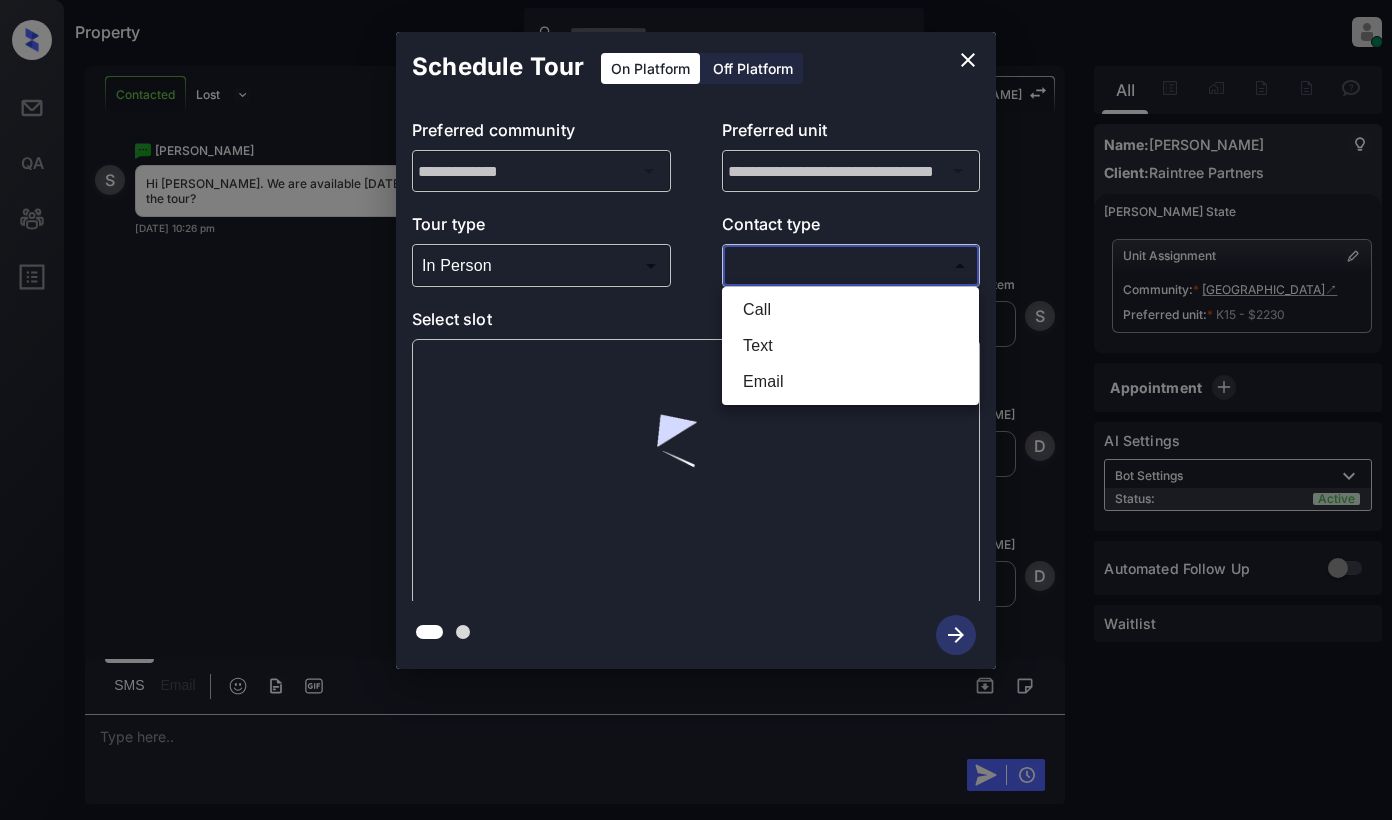 click on "Text" at bounding box center [850, 346] 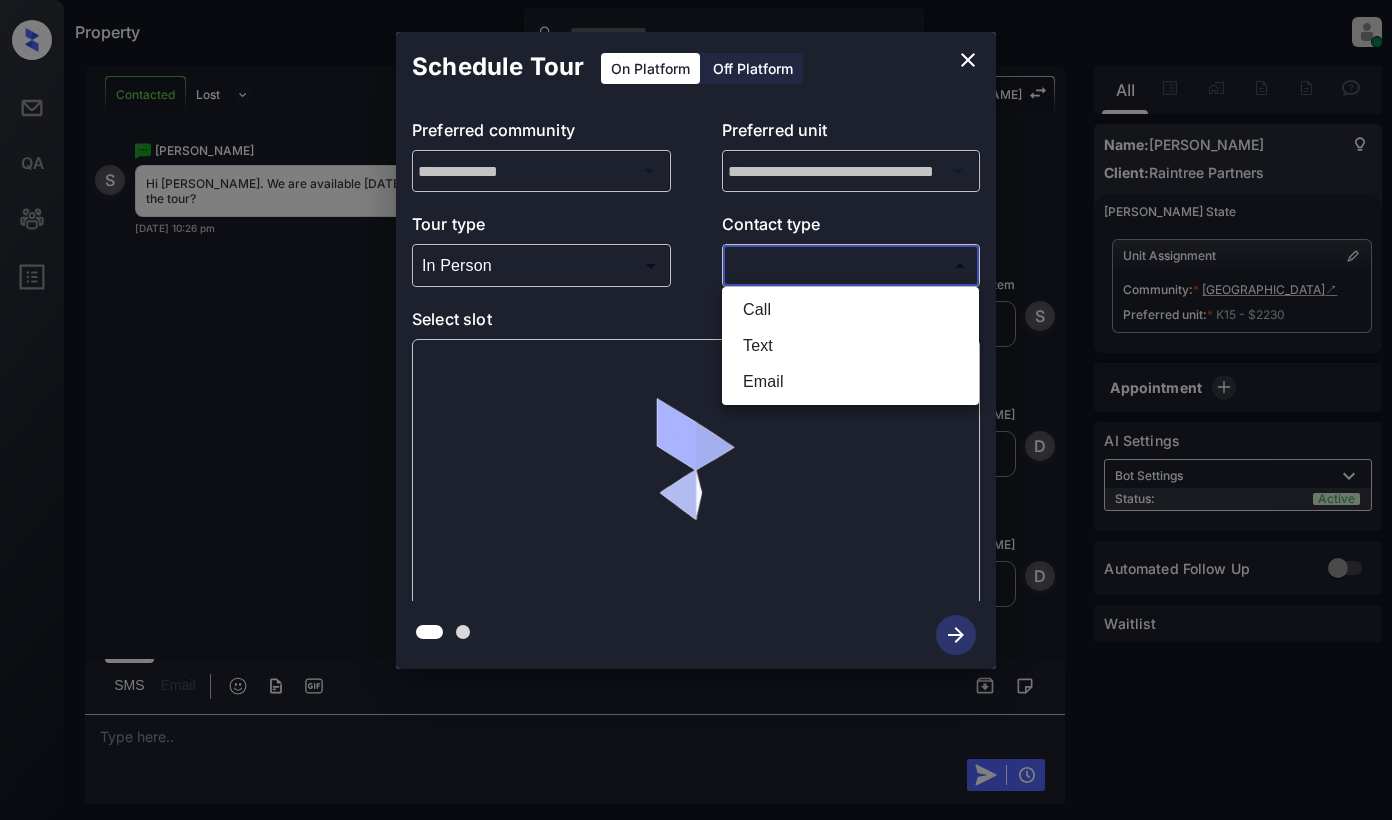 type on "****" 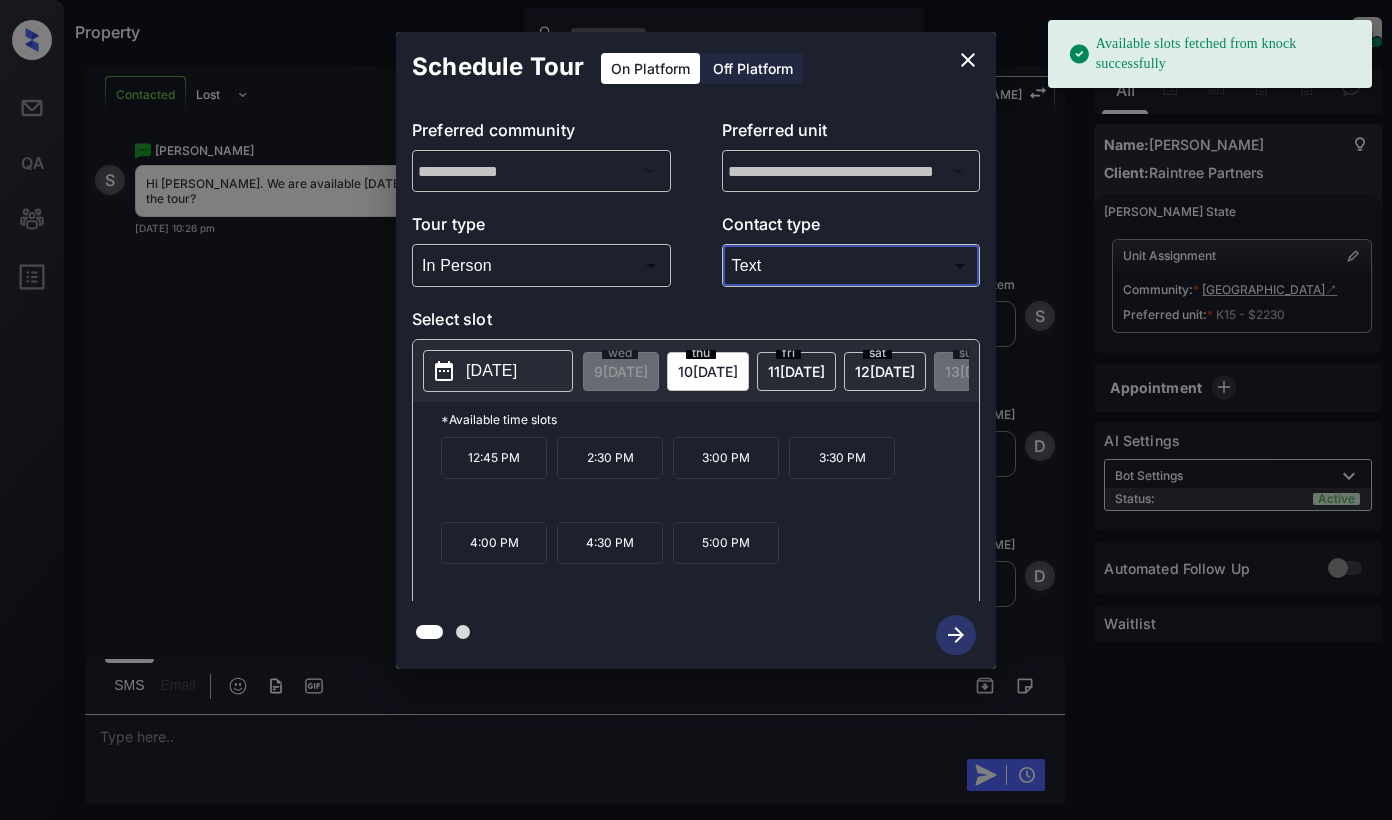 click on "2025-07-10" at bounding box center (491, 371) 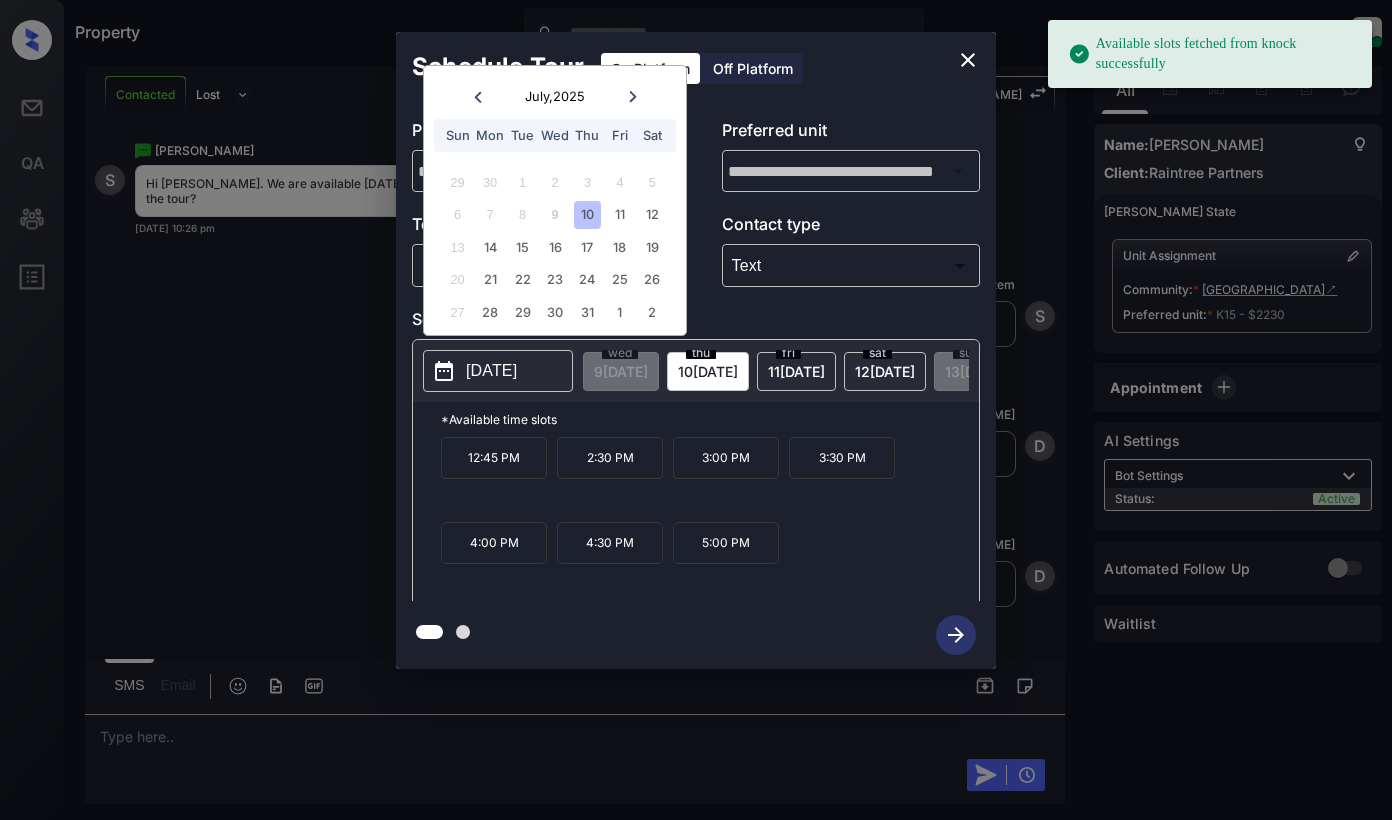 click on "10" at bounding box center (587, 214) 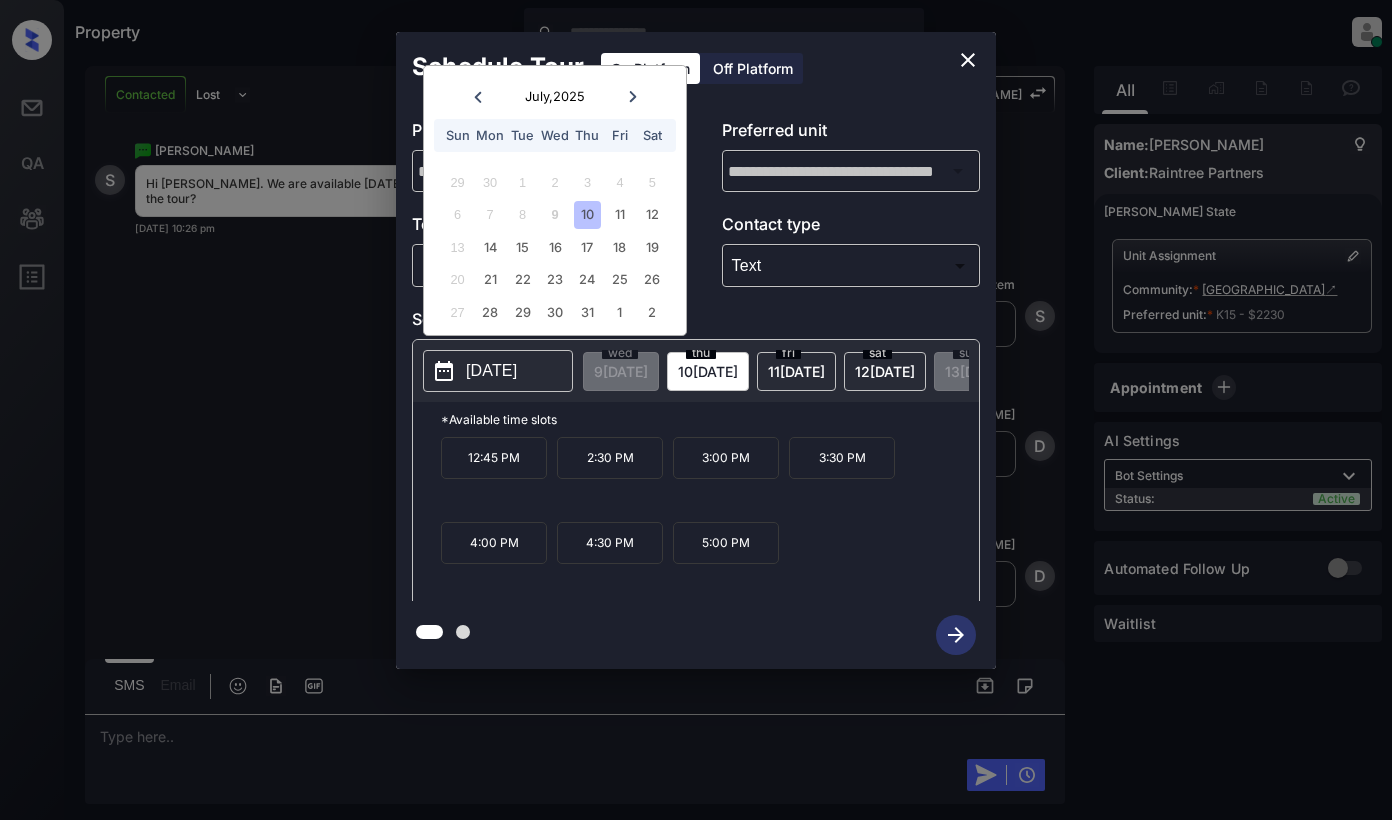 click on "12:45 PM" at bounding box center (494, 458) 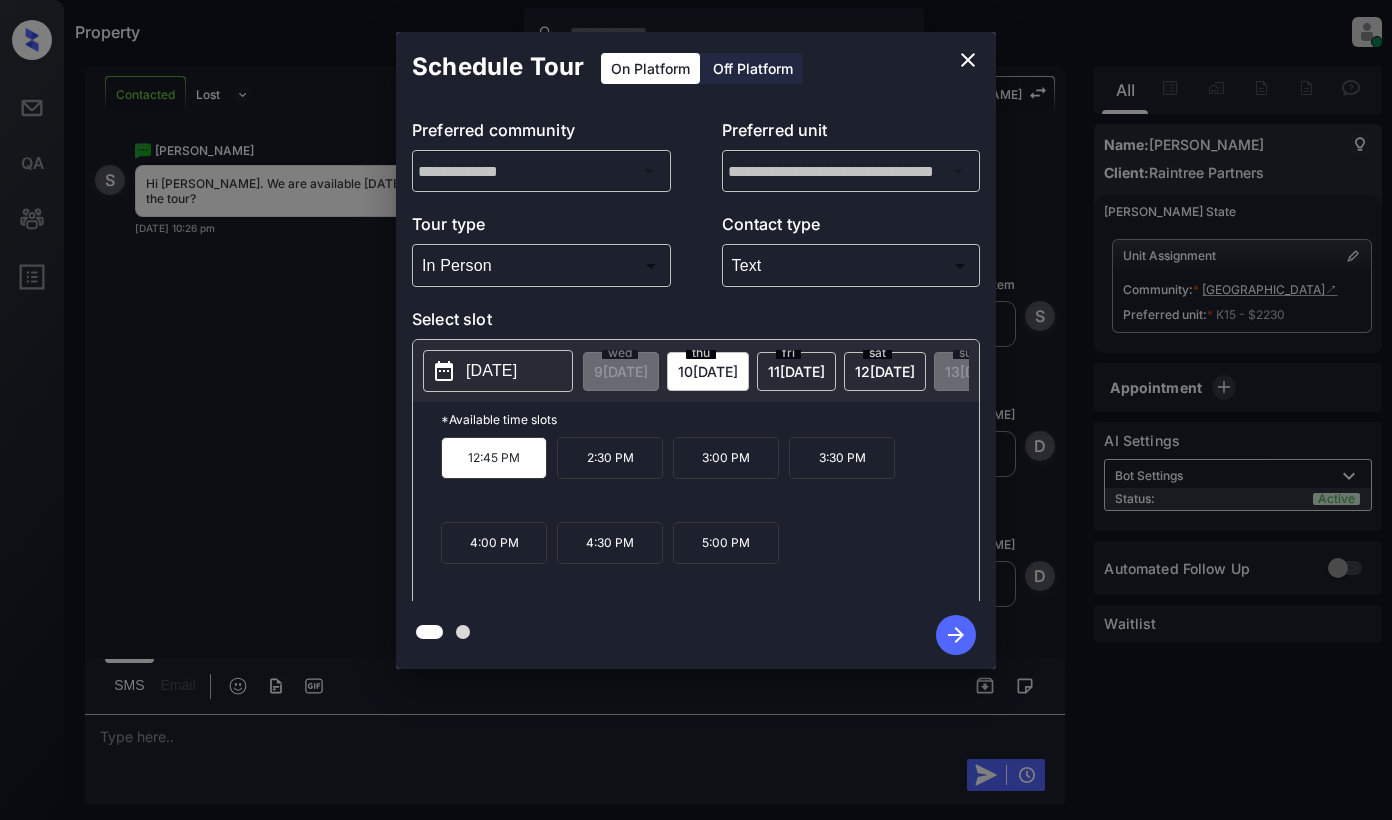click 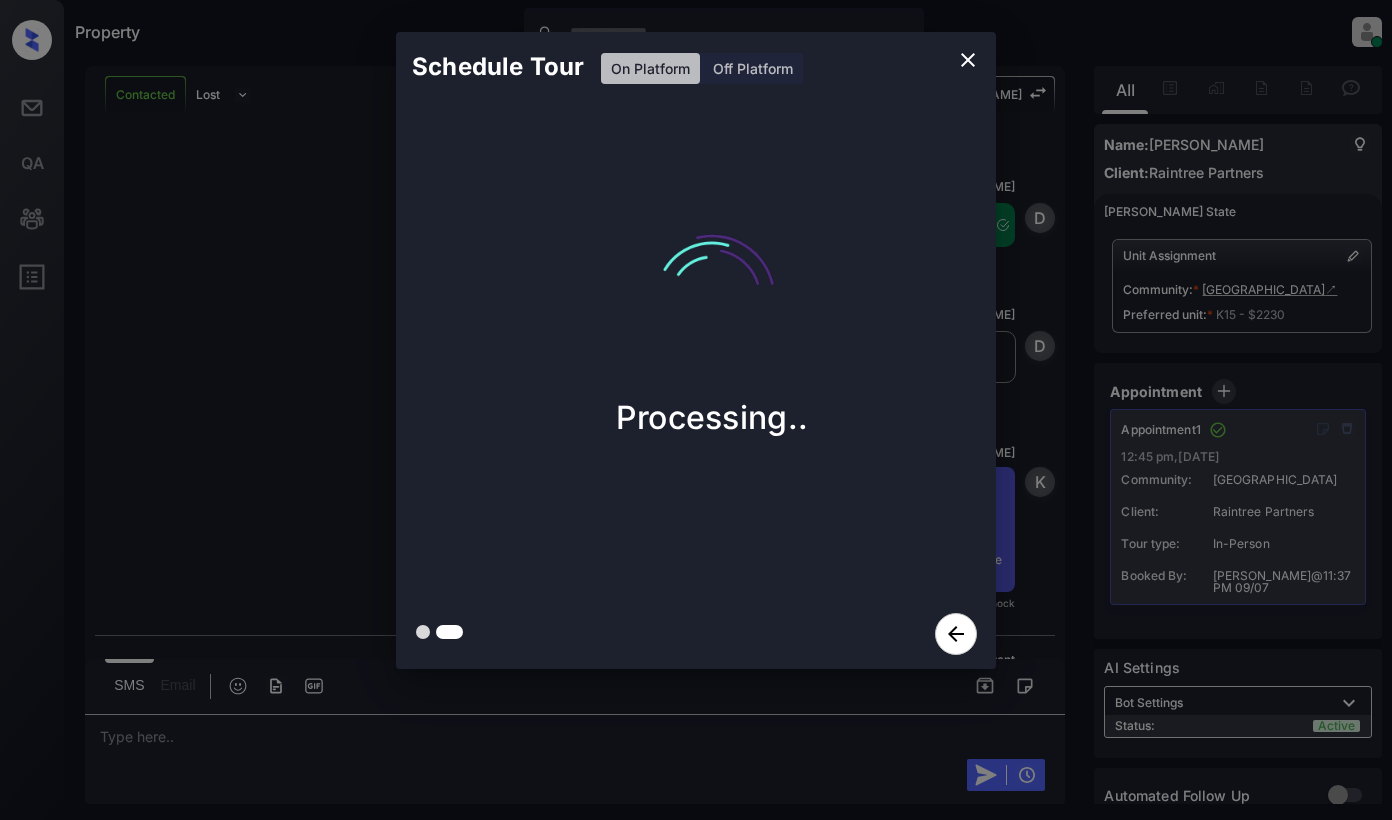 scroll, scrollTop: 1964, scrollLeft: 0, axis: vertical 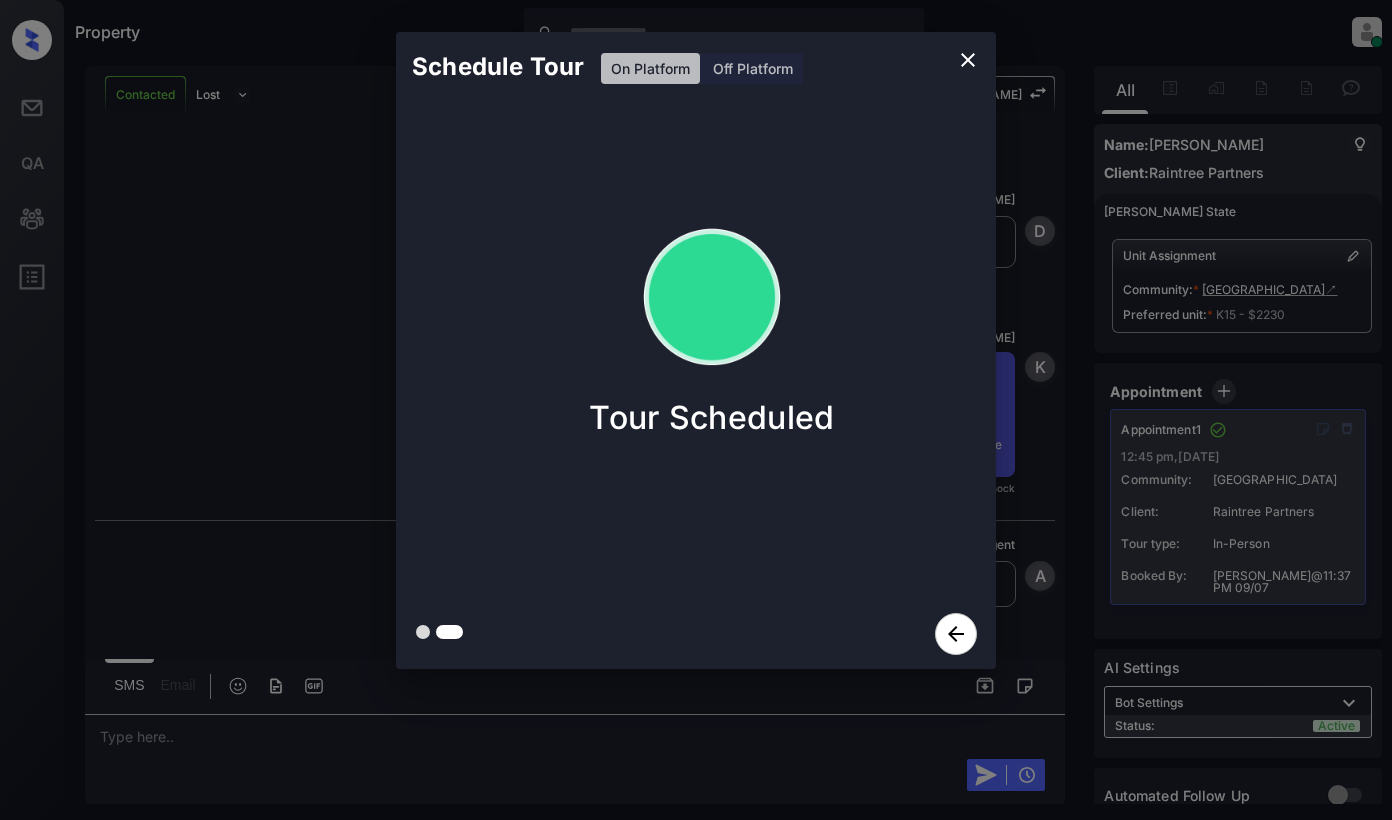 click on "Schedule Tour On Platform Off Platform Tour Scheduled" at bounding box center [696, 350] 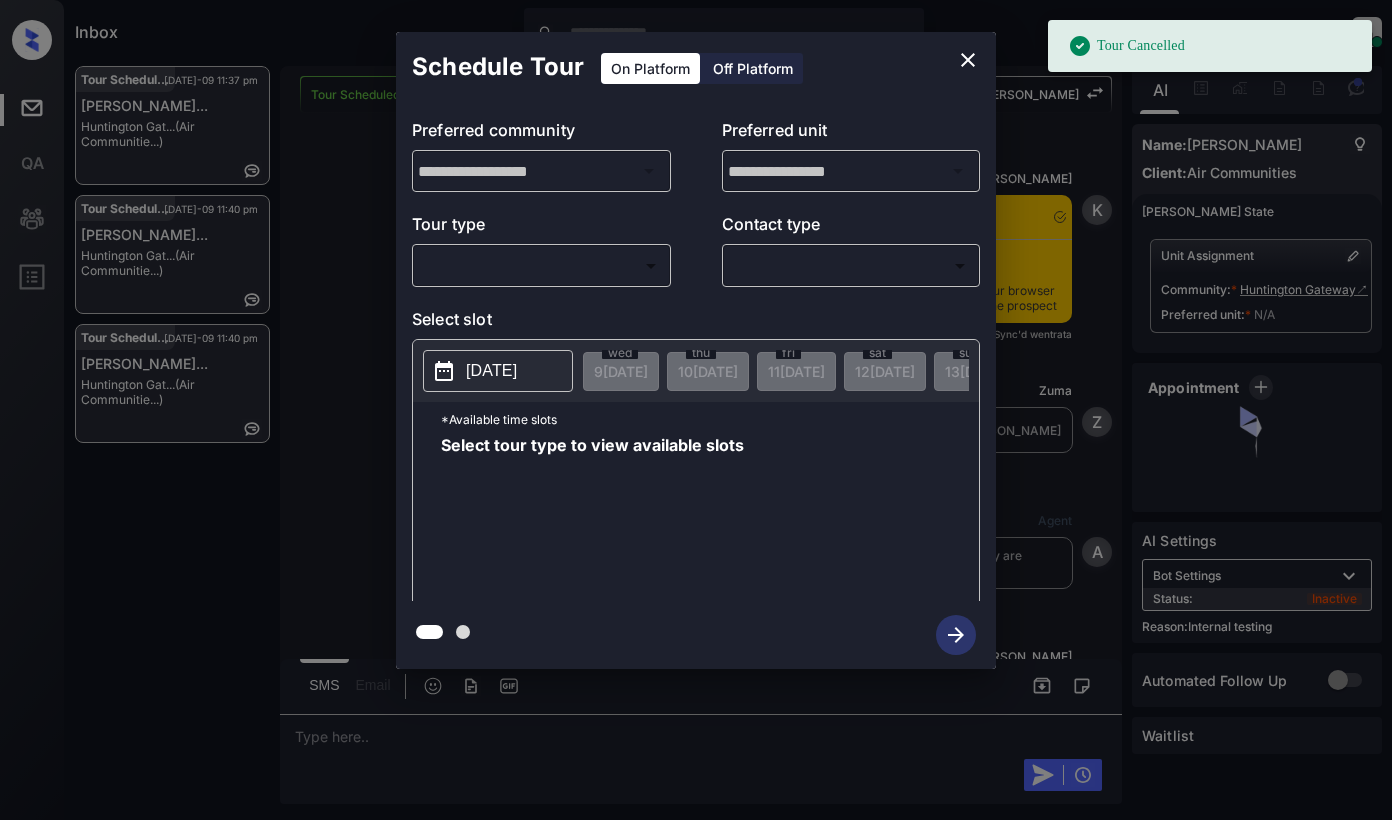 scroll, scrollTop: 0, scrollLeft: 0, axis: both 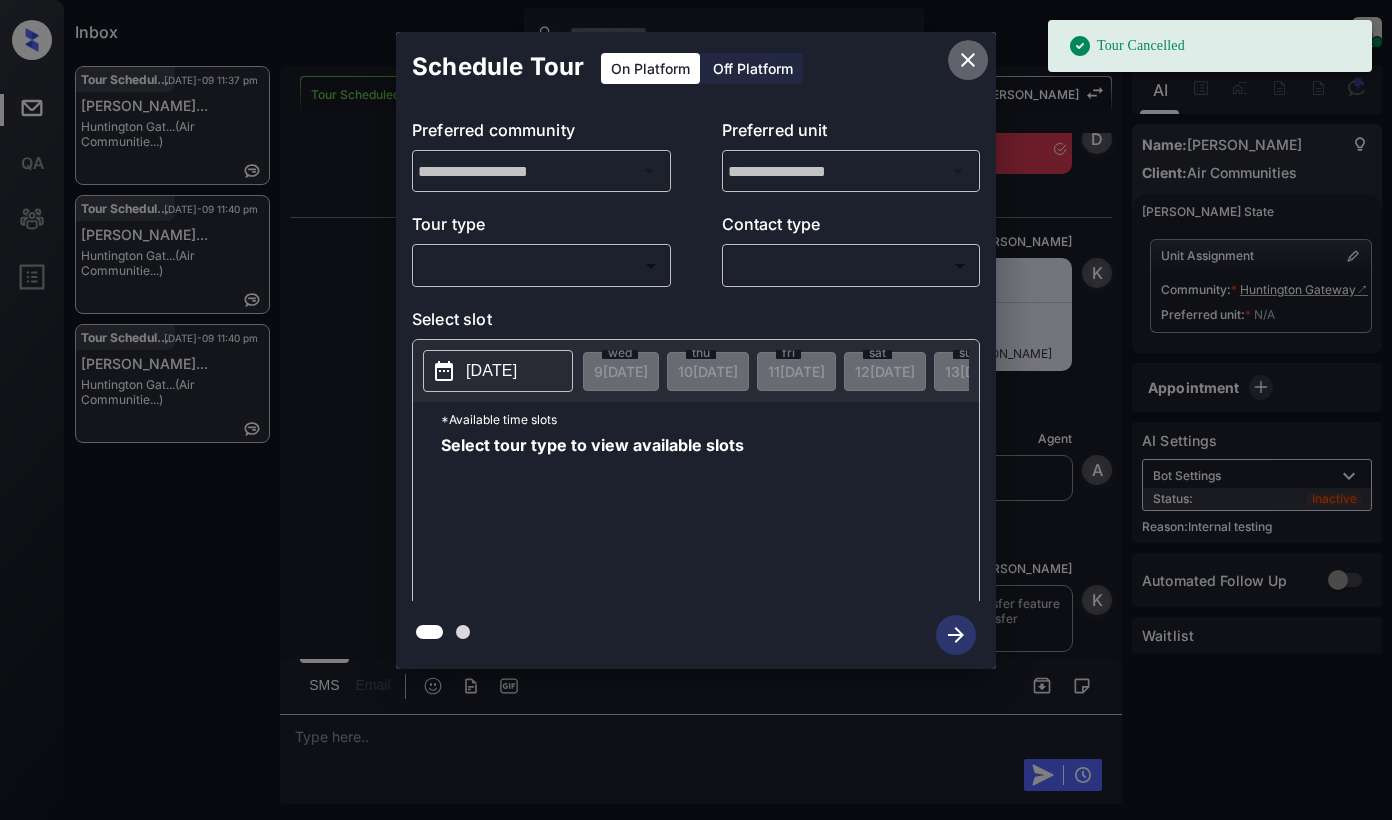 click 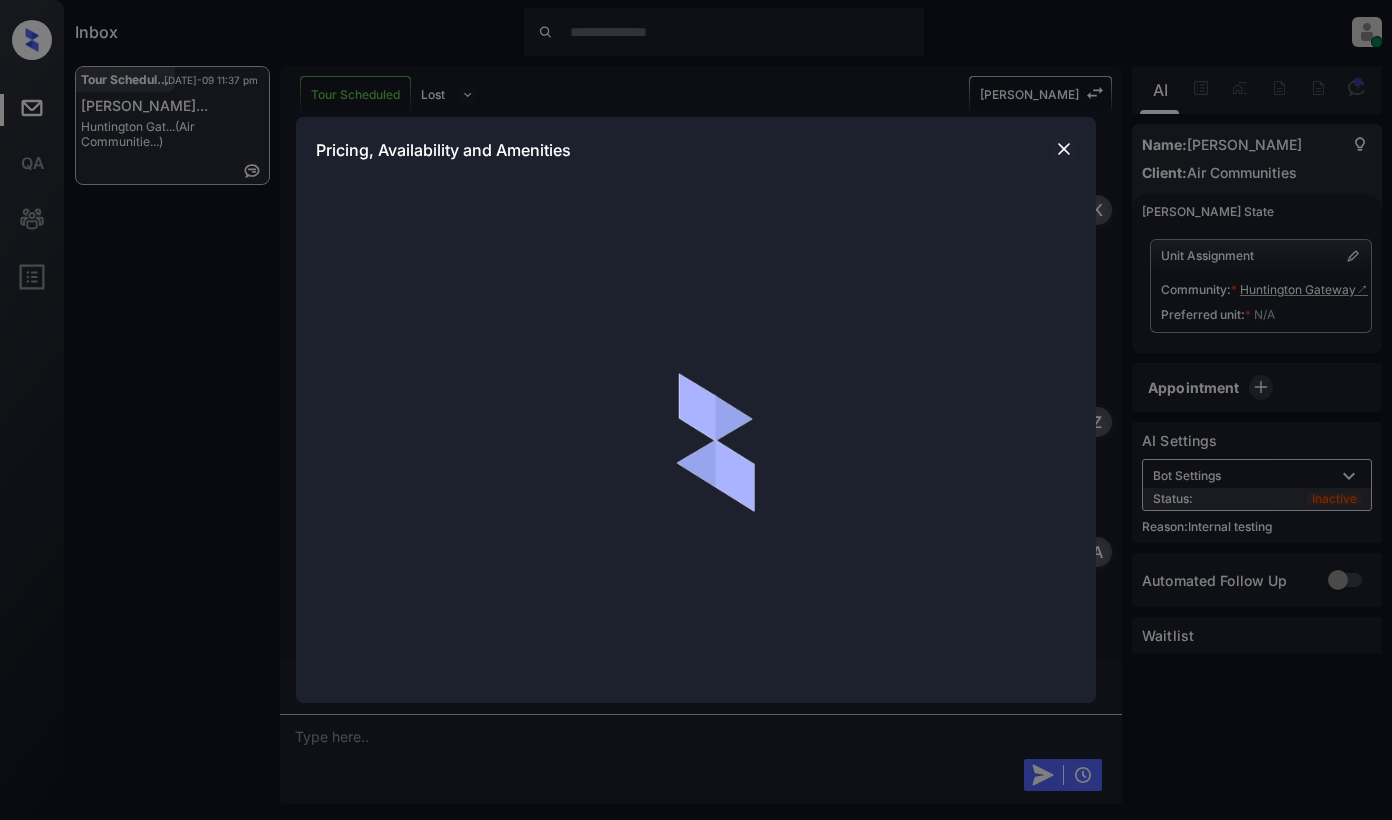 scroll, scrollTop: 0, scrollLeft: 0, axis: both 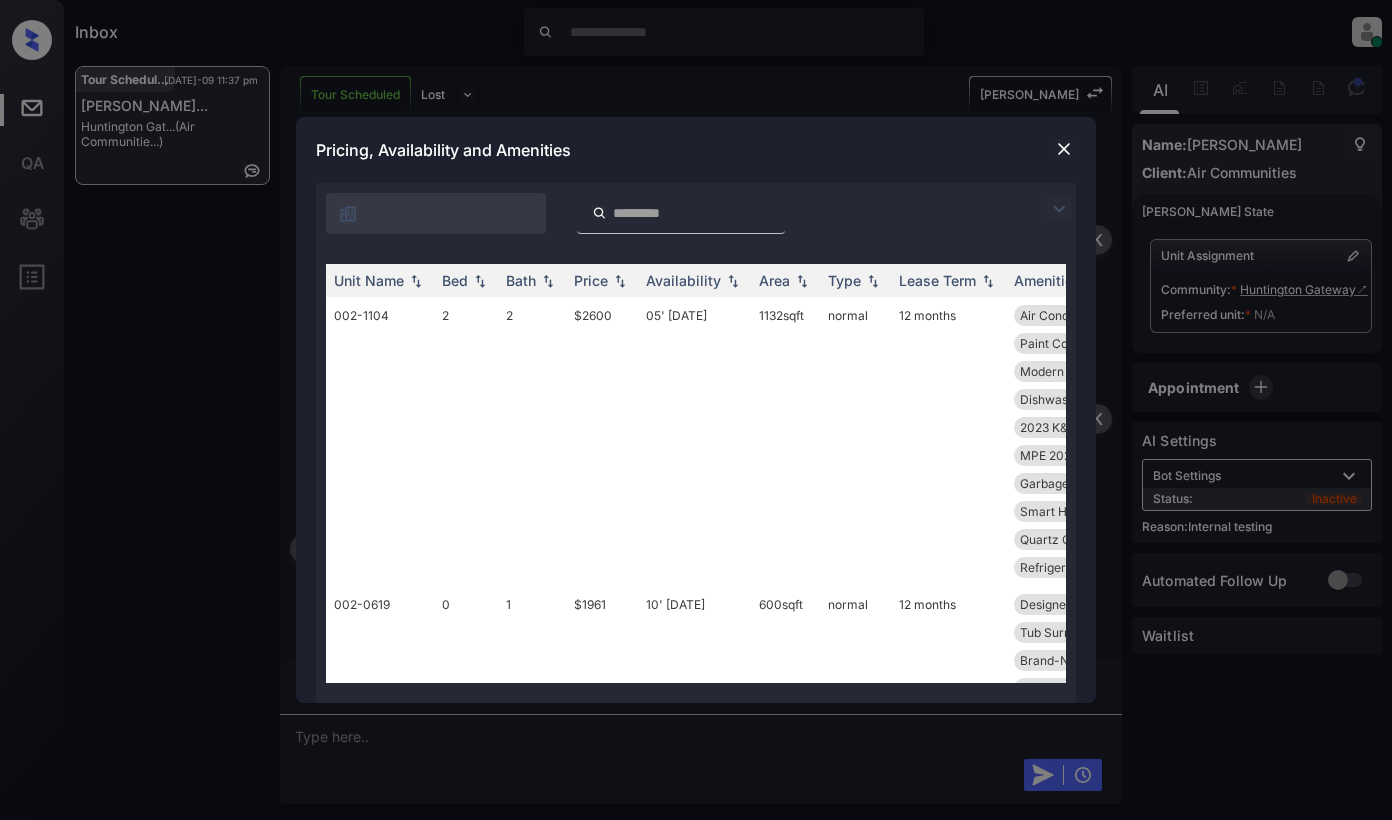 click at bounding box center [1059, 209] 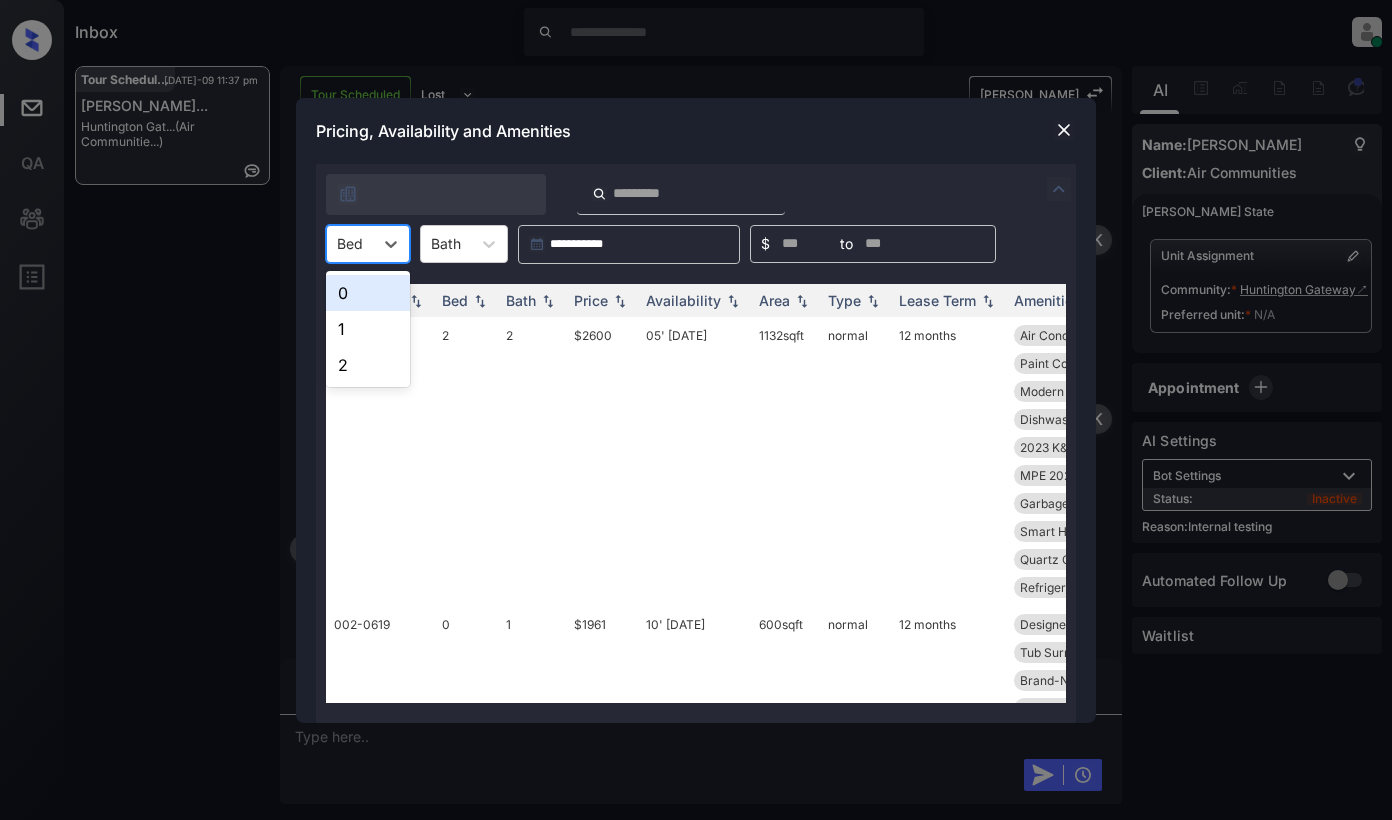 click on "Bed" at bounding box center (350, 243) 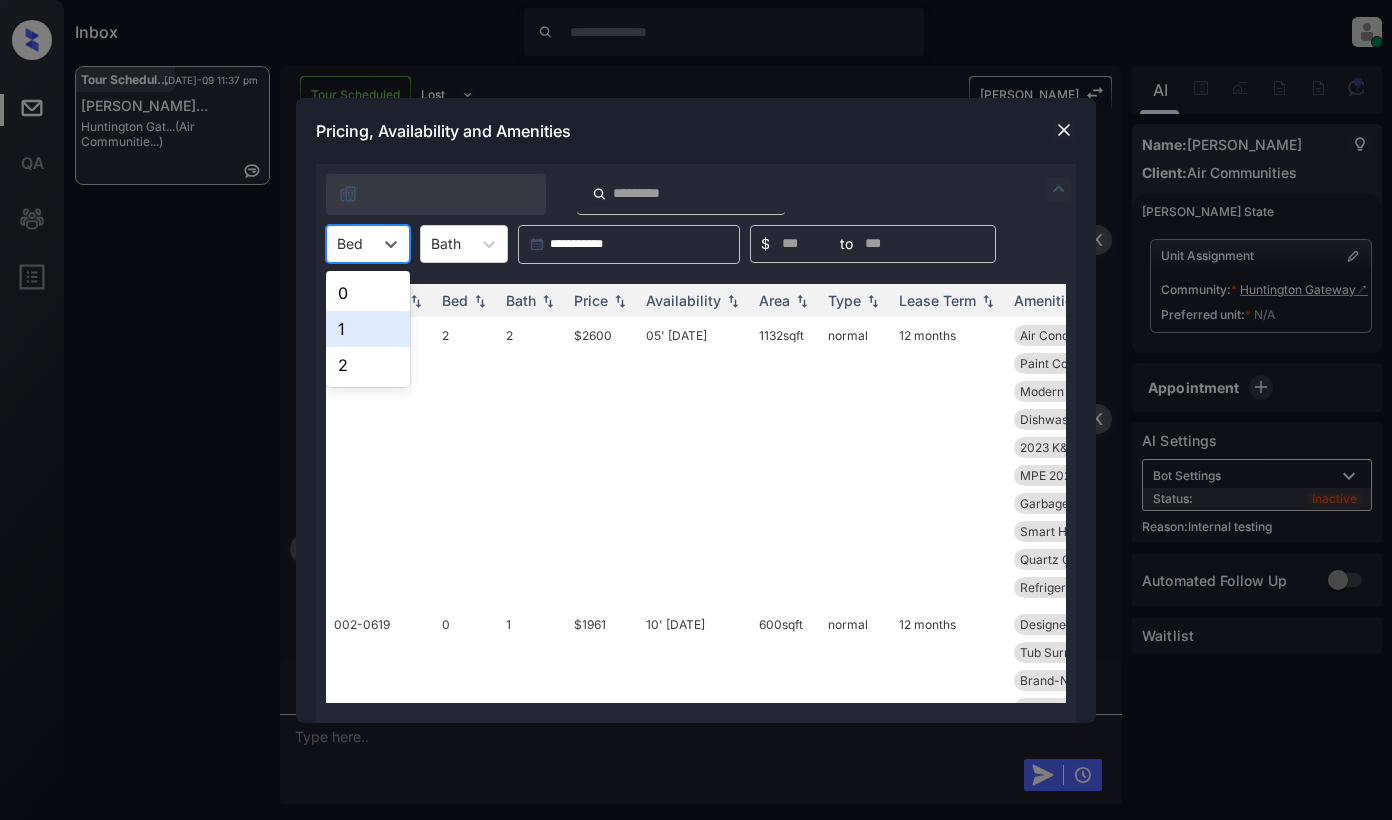 click on "1" at bounding box center (368, 329) 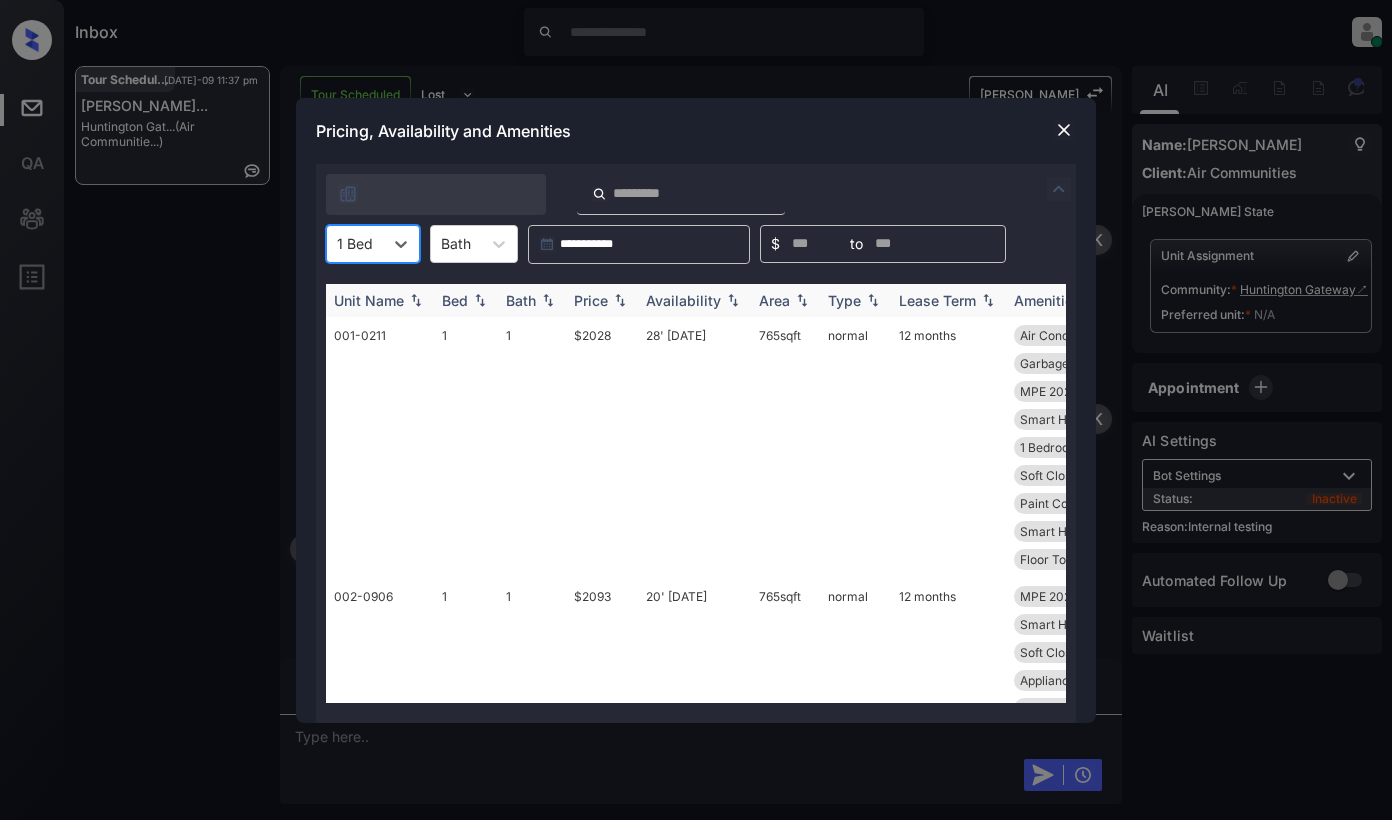 click on "Price" at bounding box center (591, 300) 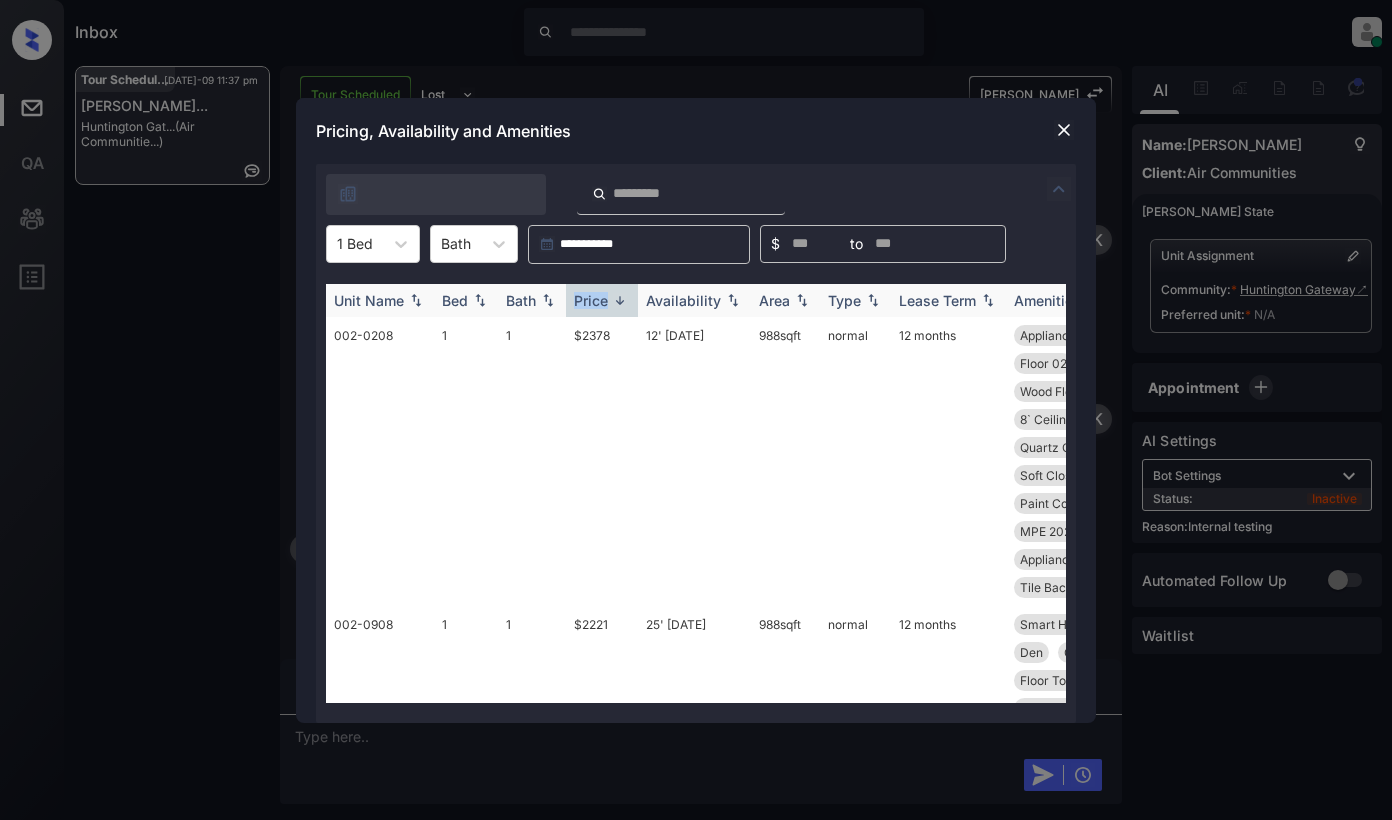 click on "Price" at bounding box center [591, 300] 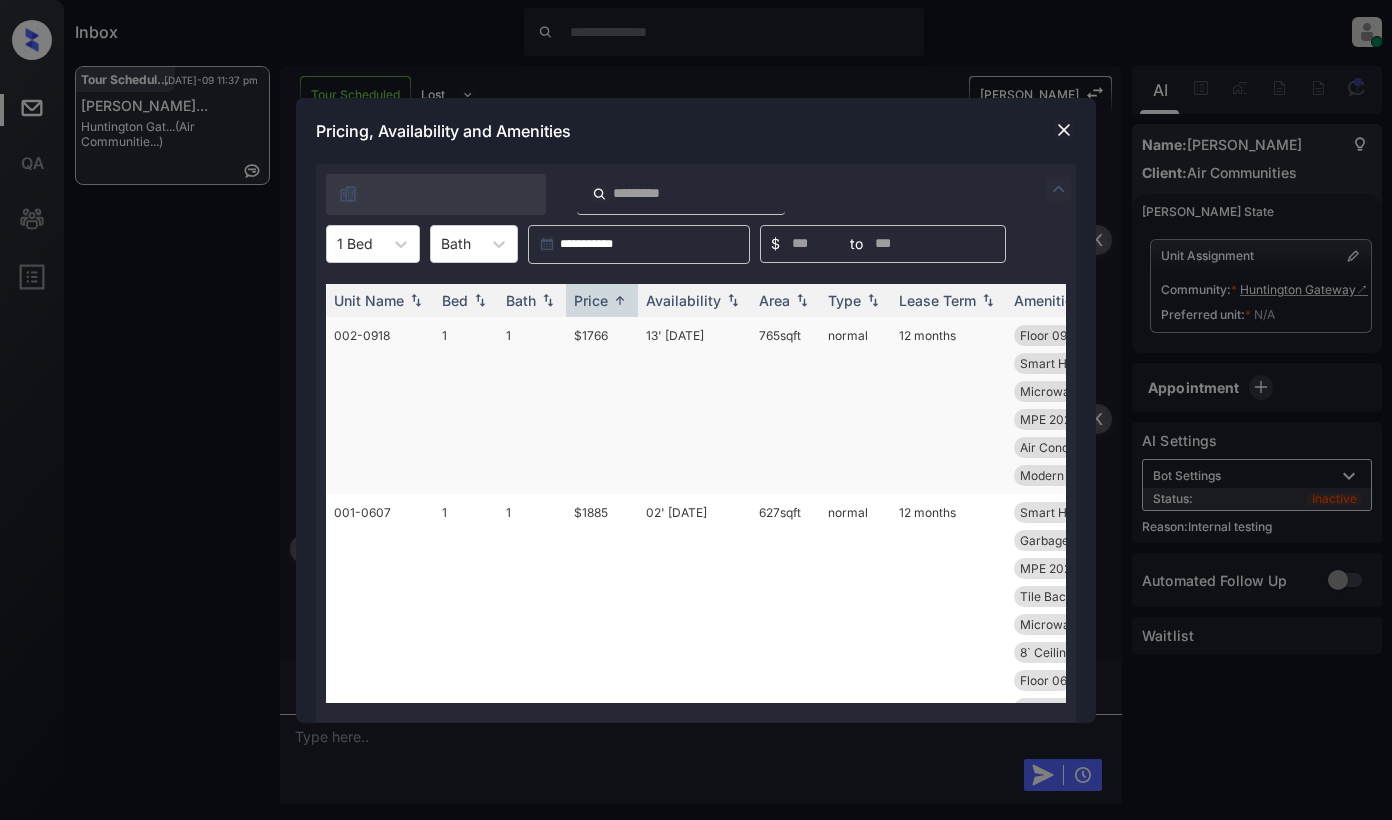 click on "$1766" at bounding box center (602, 405) 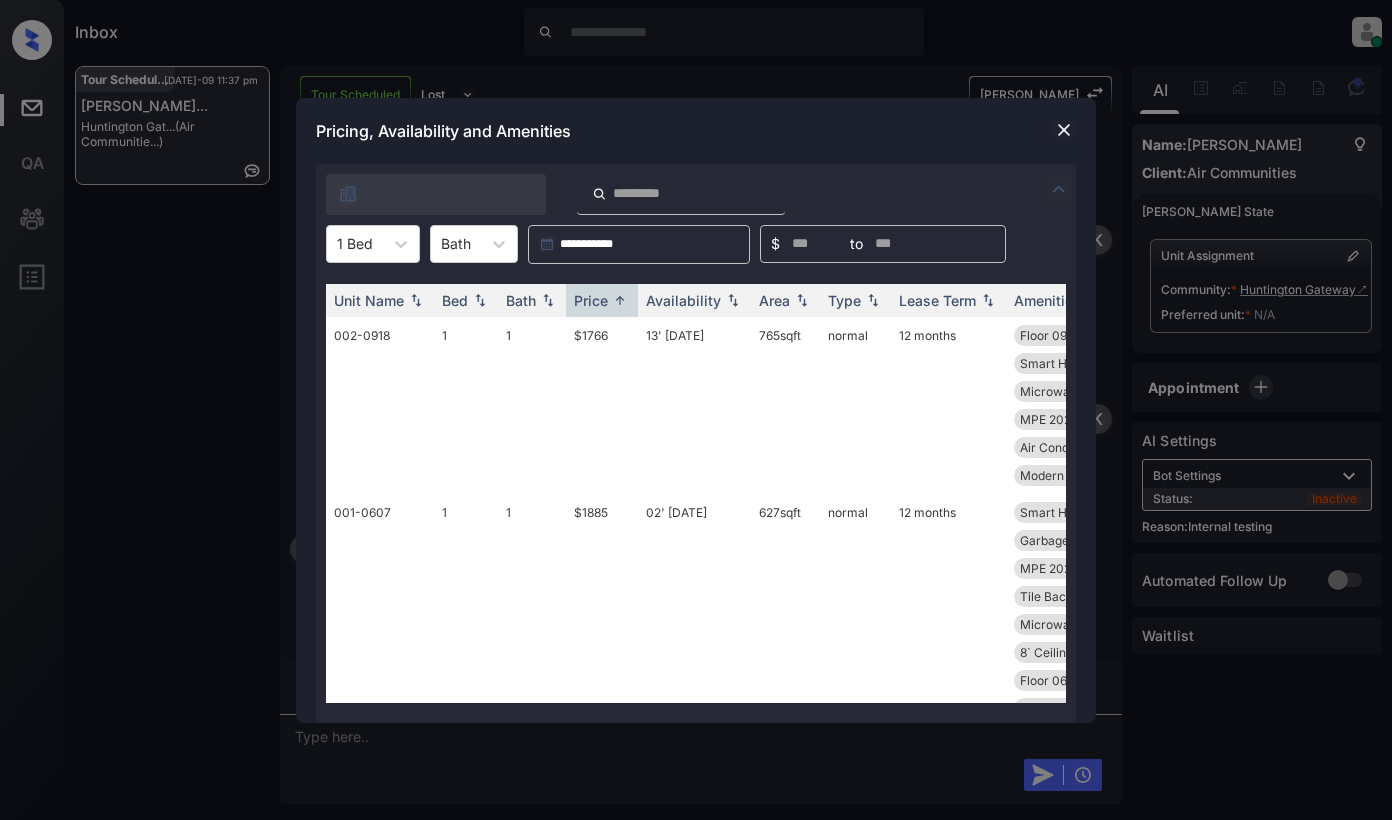 click at bounding box center [1064, 130] 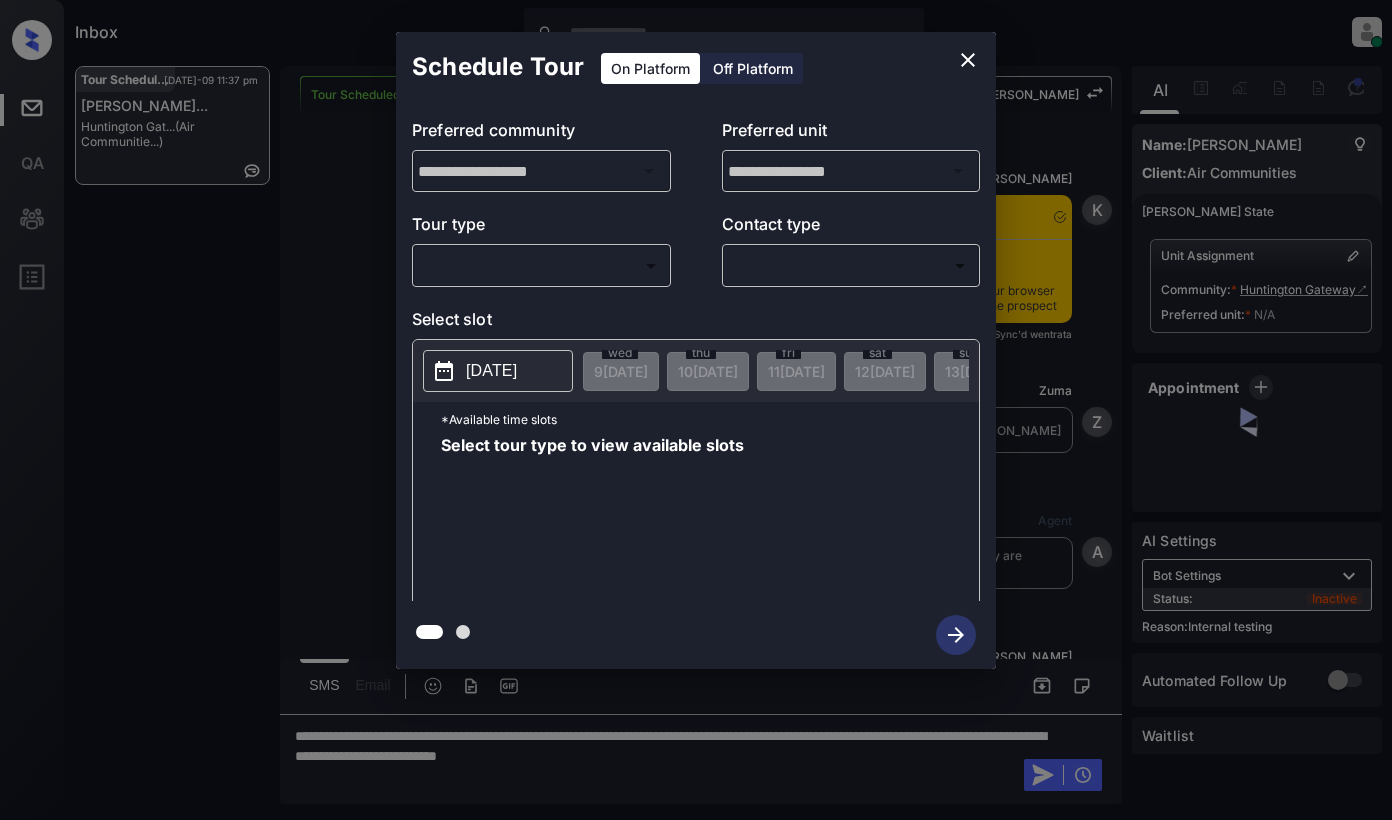 scroll, scrollTop: 0, scrollLeft: 0, axis: both 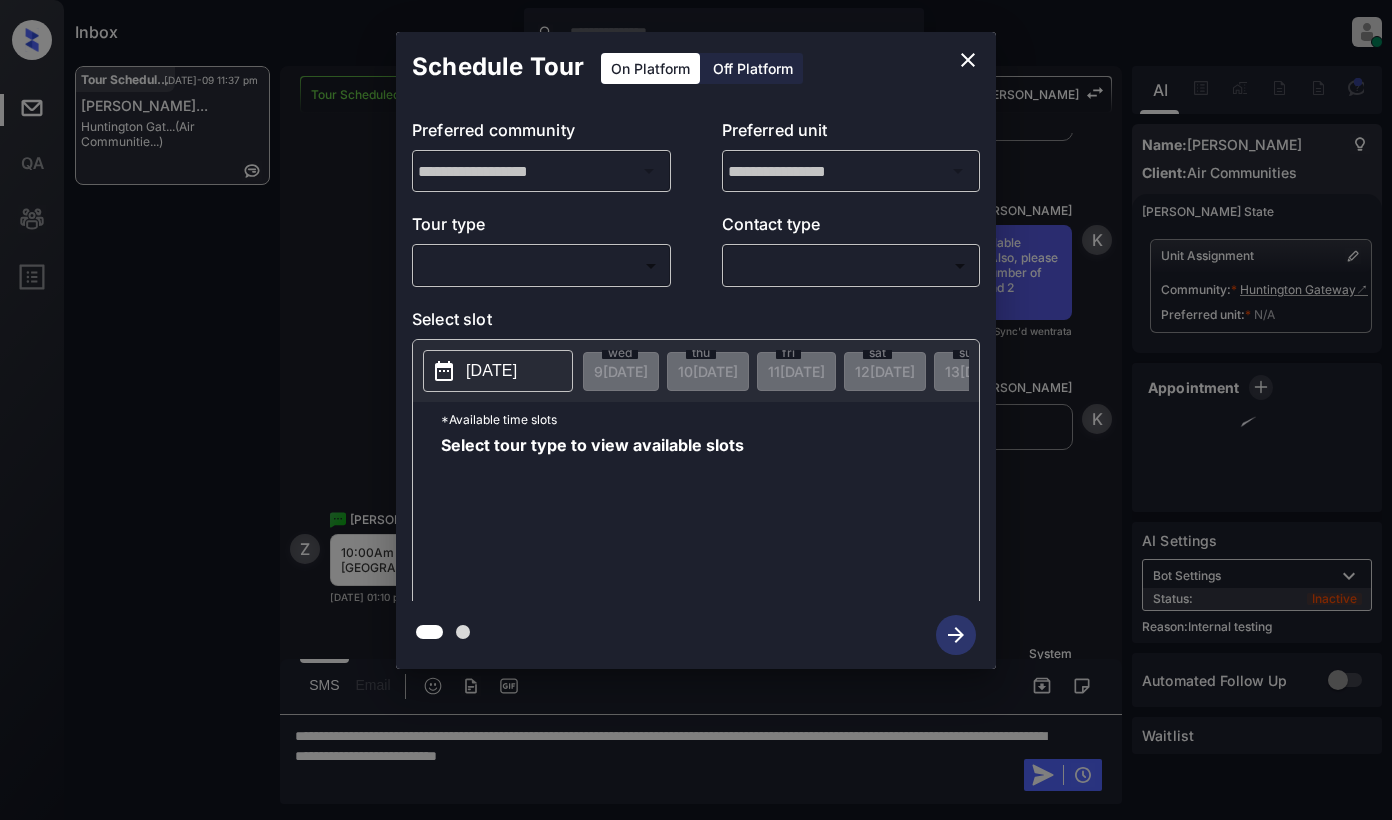 click on "Inbox [PERSON_NAME] Online Set yourself   offline Set yourself   on break Profile Switch to  light  mode Sign out Tour Scheduled [DATE]-09 11:37 pm   [PERSON_NAME]... Huntington Gat...  (Air Communitie...) Tour Scheduled Lost Lead Sentiment: Angry Upon sliding the acknowledgement:  Lead will move to lost stage. * ​ SMS and call option will be set to opt out. AFM will be turned off for the lead. [PERSON_NAME] New Message [PERSON_NAME] Notes Note: <a href="[URL][DOMAIN_NAME]">[URL][DOMAIN_NAME]</a> - Paste this link into your browser to view [PERSON_NAME] conversation with the prospect [DATE] 01:07 pm  Sync'd w  entrata K New Message Zuma Lead transferred to leasing agent: [PERSON_NAME][DATE] 01:07 pm Z New Message Agent Lead created because they indicated they are interested in leasing via Zuma IVR. [DATE] 01:07 pm A New Message [PERSON_NAME] [DATE] 01:07 pm K New Message Agent AFM Request sent to [PERSON_NAME]. [DATE] 01:07 pm A [PERSON_NAME]" at bounding box center (696, 410) 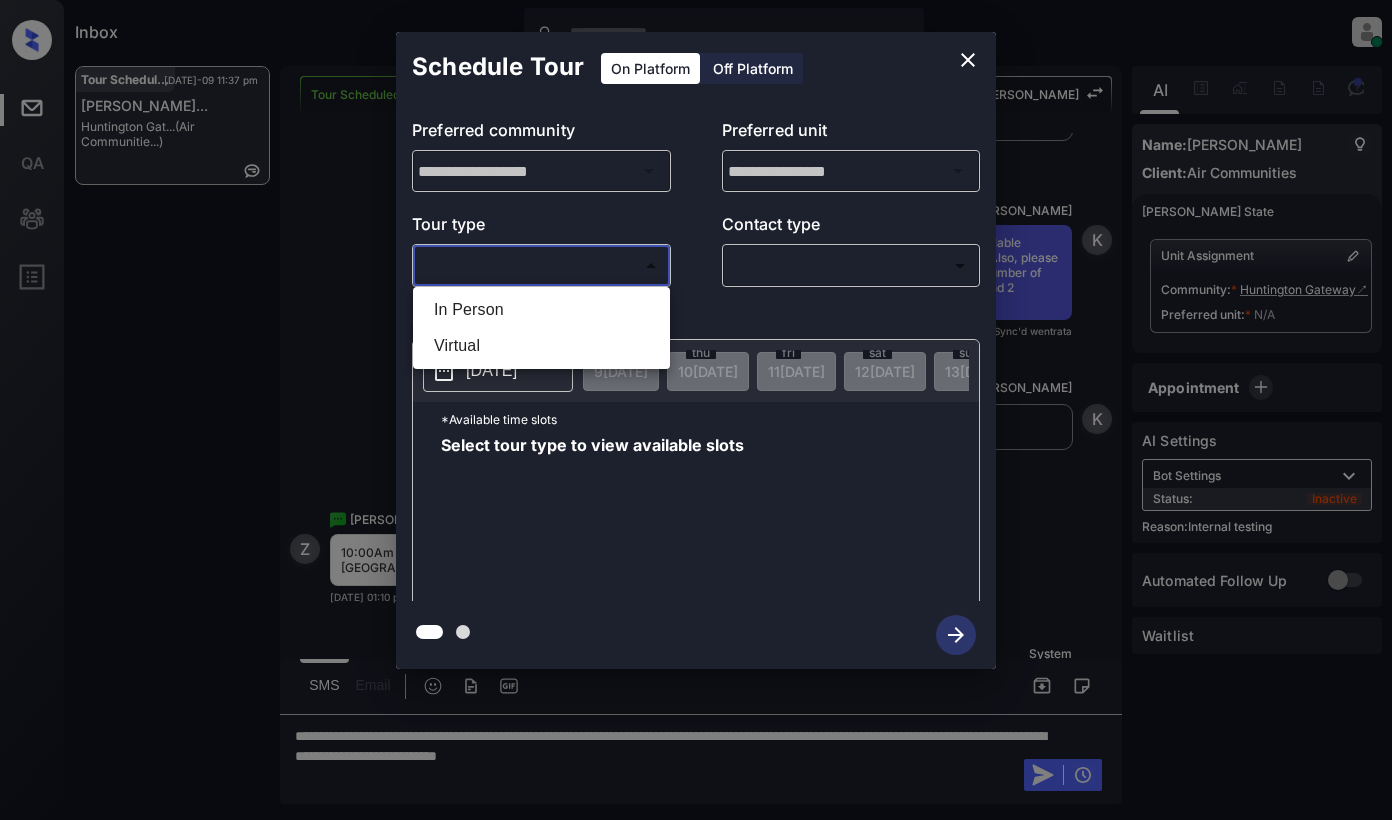 click on "In Person" at bounding box center [541, 310] 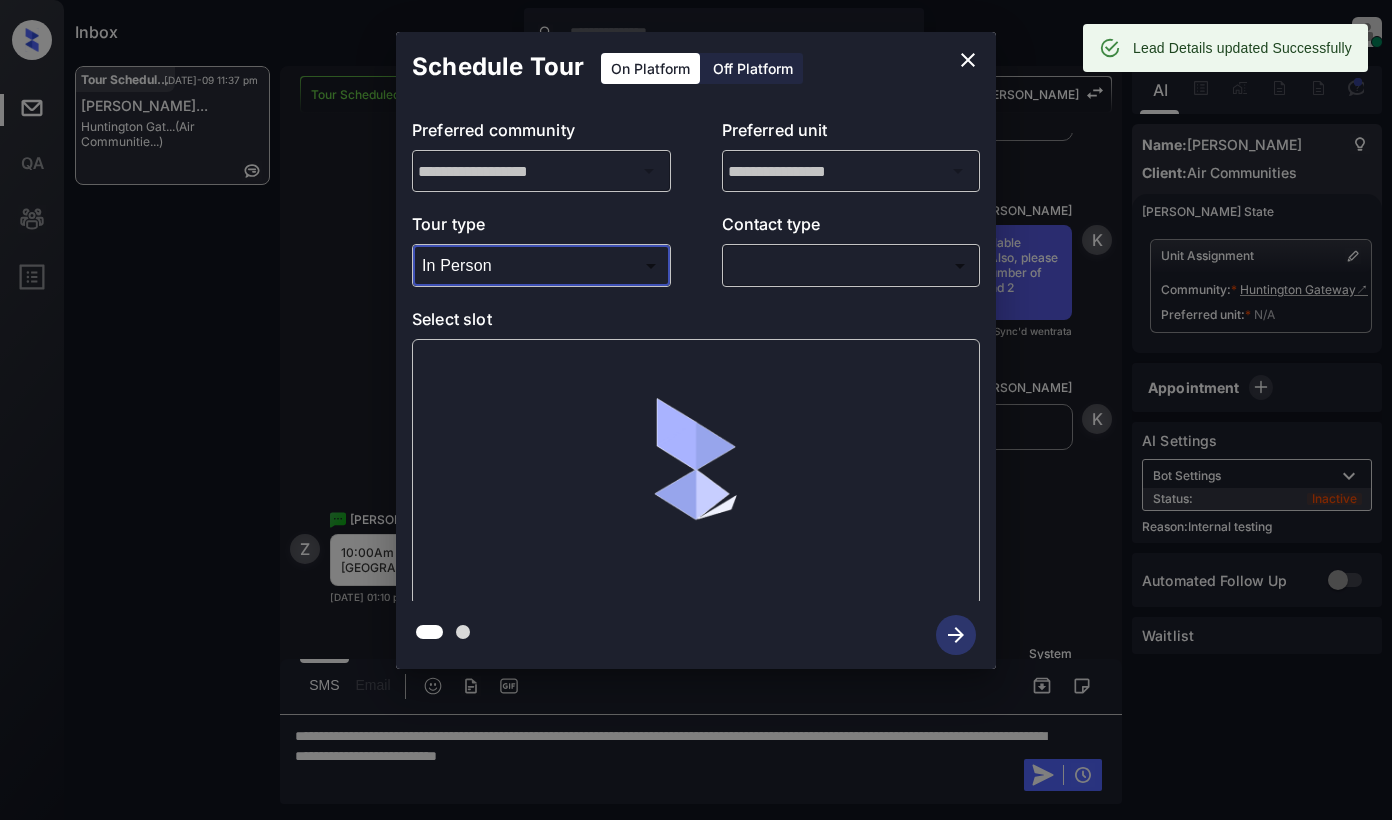 type on "**********" 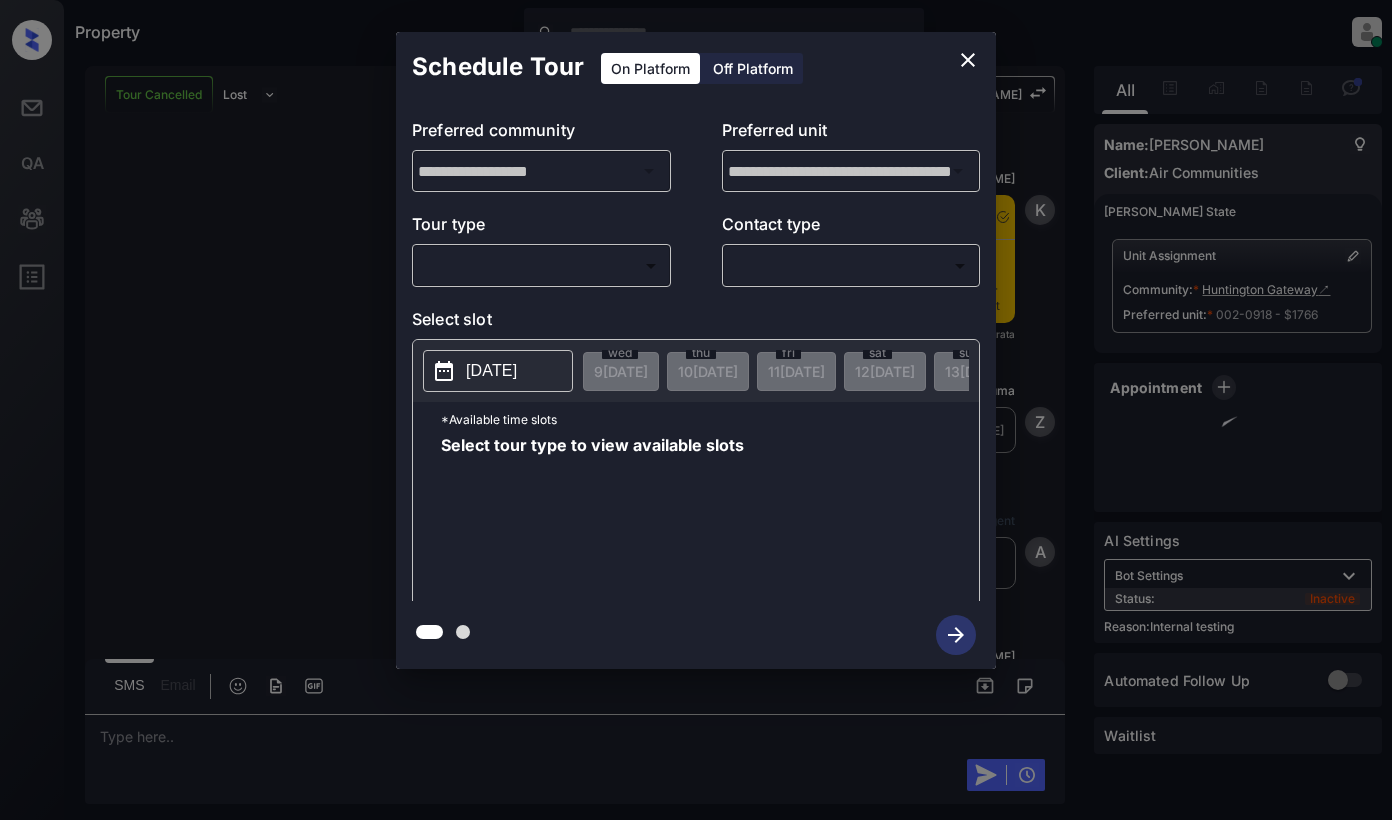 scroll, scrollTop: 0, scrollLeft: 0, axis: both 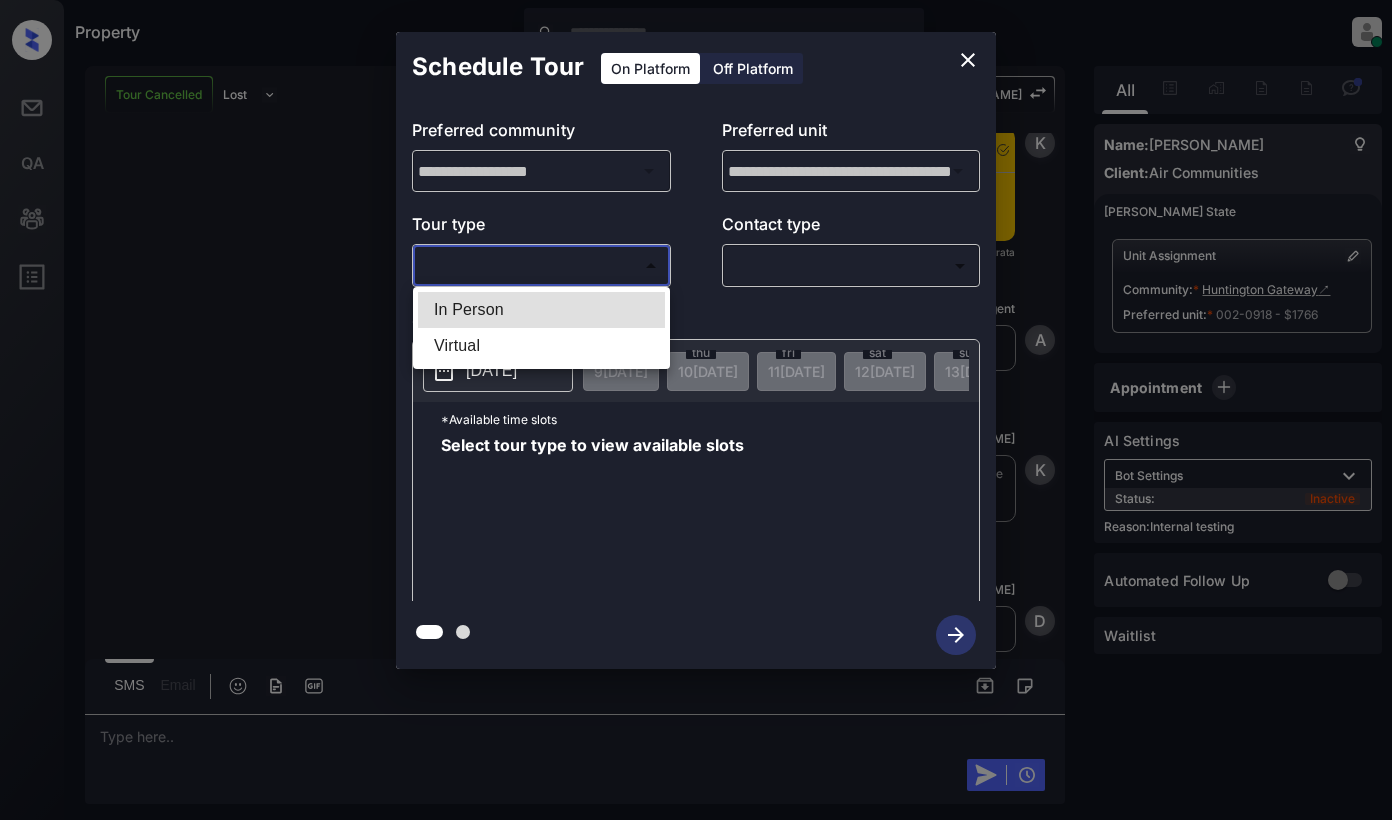 click on "Property [PERSON_NAME] Online Set yourself   offline Set yourself   on break Profile Switch to  light  mode Sign out Tour Cancelled Lost Lead Sentiment: Angry Upon sliding the acknowledgement:  Lead will move to lost stage. * ​ SMS and call option will be set to opt out. AFM will be turned off for the lead. [PERSON_NAME] New Message [PERSON_NAME] Notes Note: <a href="[URL][DOMAIN_NAME]">[URL][DOMAIN_NAME]</a> - Paste this link into your browser to view [PERSON_NAME] conversation with the prospect [DATE] 01:07 pm  Sync'd w  entrata K New Message Zuma Lead transferred to leasing agent: [PERSON_NAME][DATE] 01:07 pm Z New Message Agent Lead created because they indicated they are interested in leasing via Zuma IVR. [DATE] 01:07 pm A New Message [PERSON_NAME] Due to the activation of disableLeadTransfer feature flag, [PERSON_NAME] will no longer transfer ownership of this CRM guest card [DATE] 01:07 pm K New Message Agent [DATE] 01:07 pm A" at bounding box center (696, 410) 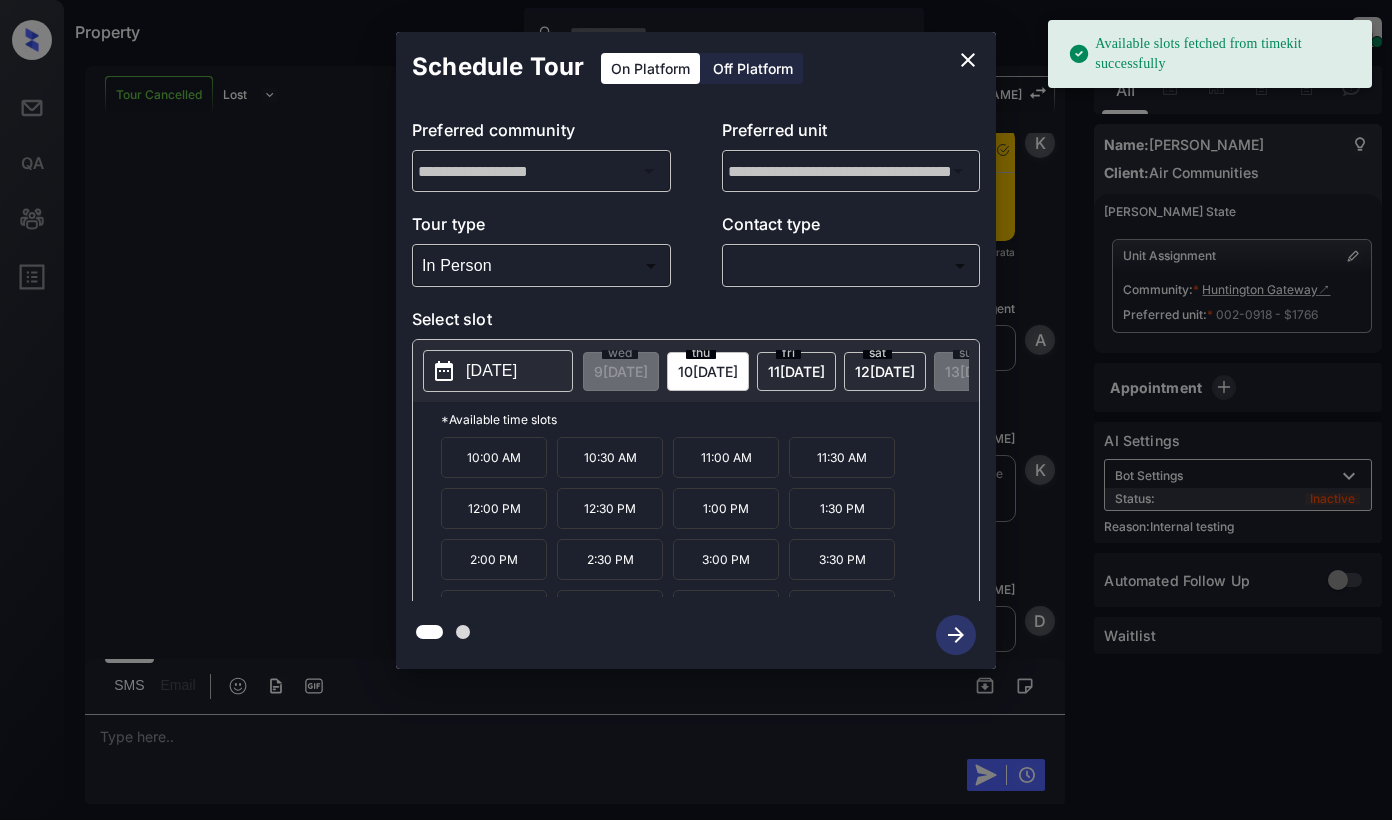 click on "thu 10 JUL" at bounding box center (708, 371) 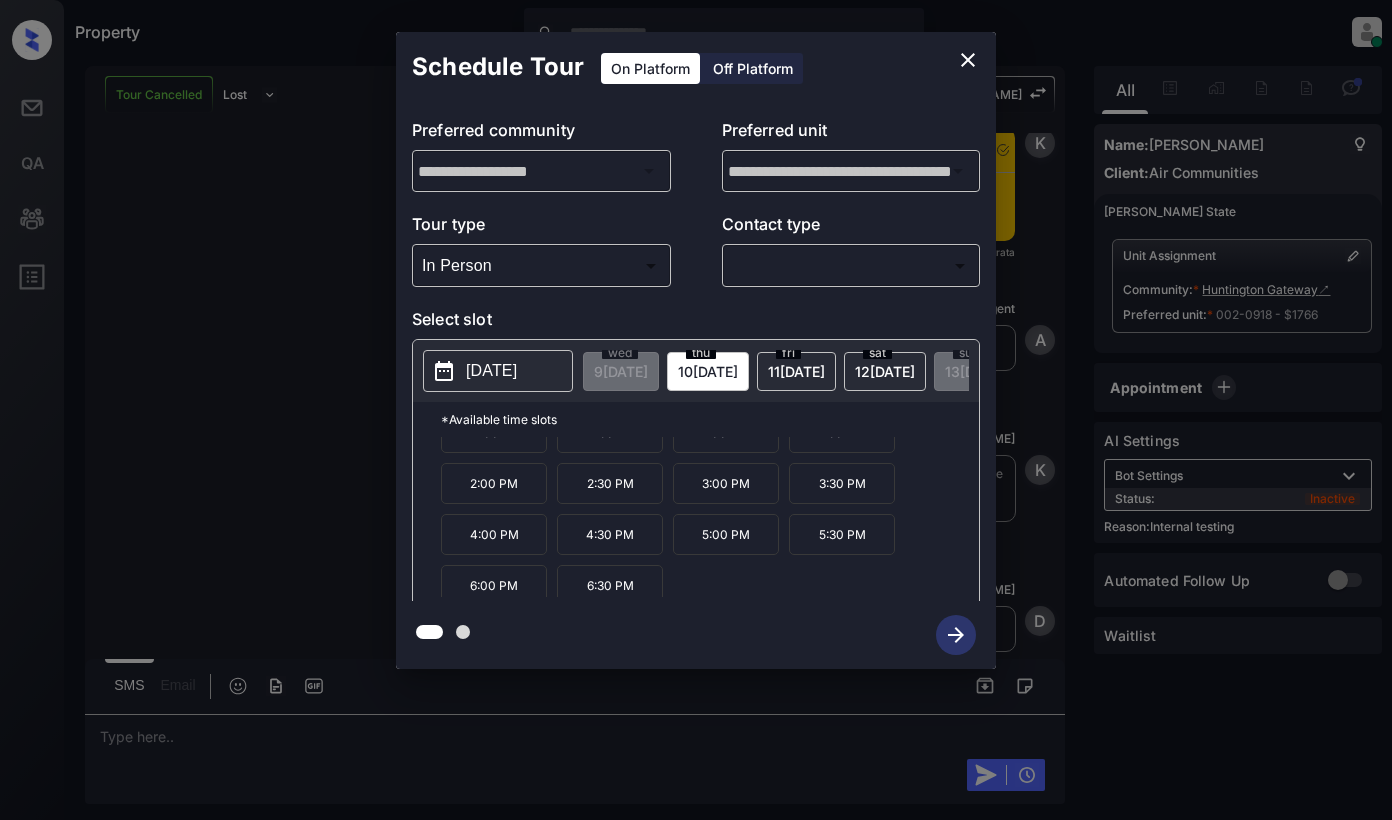 scroll, scrollTop: 85, scrollLeft: 0, axis: vertical 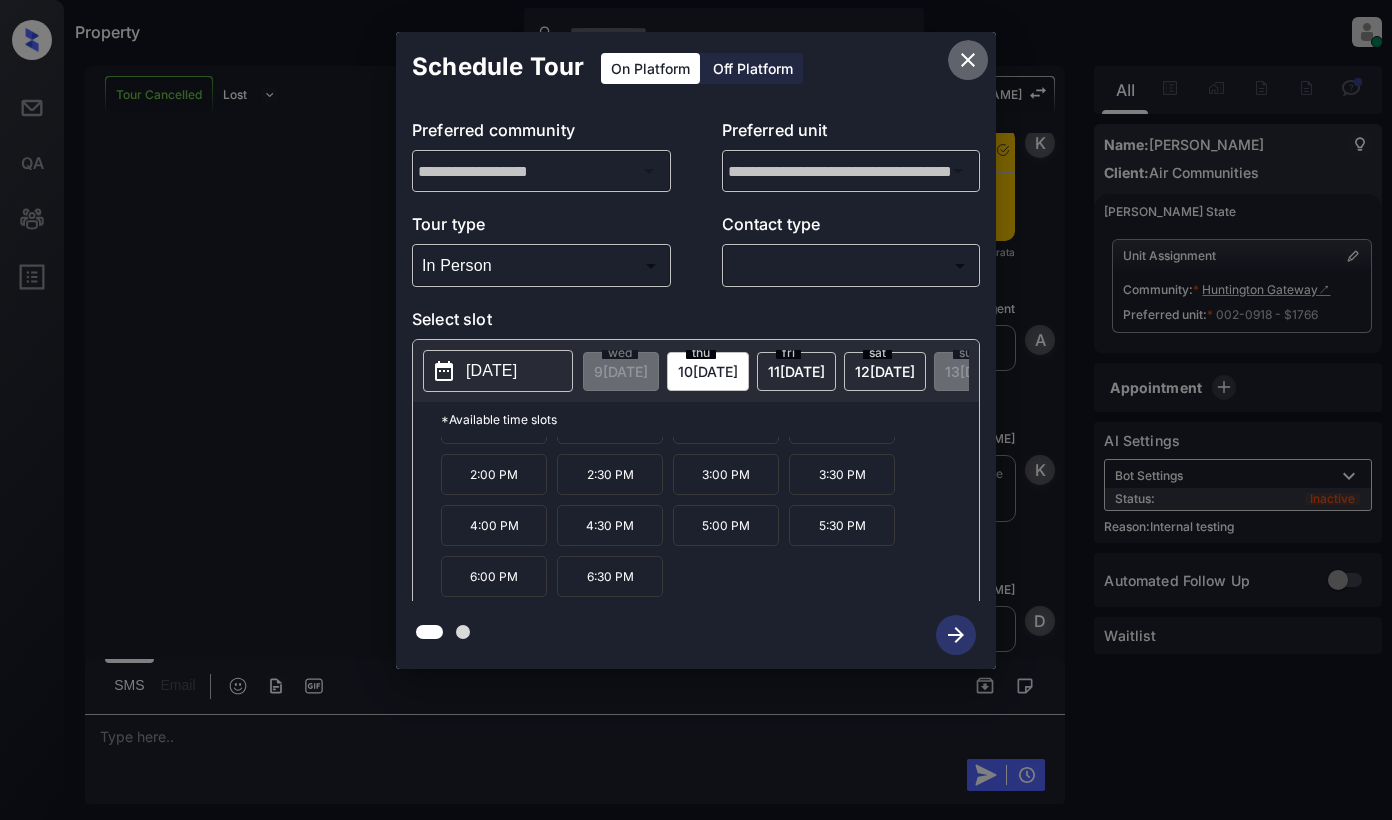 click at bounding box center (968, 60) 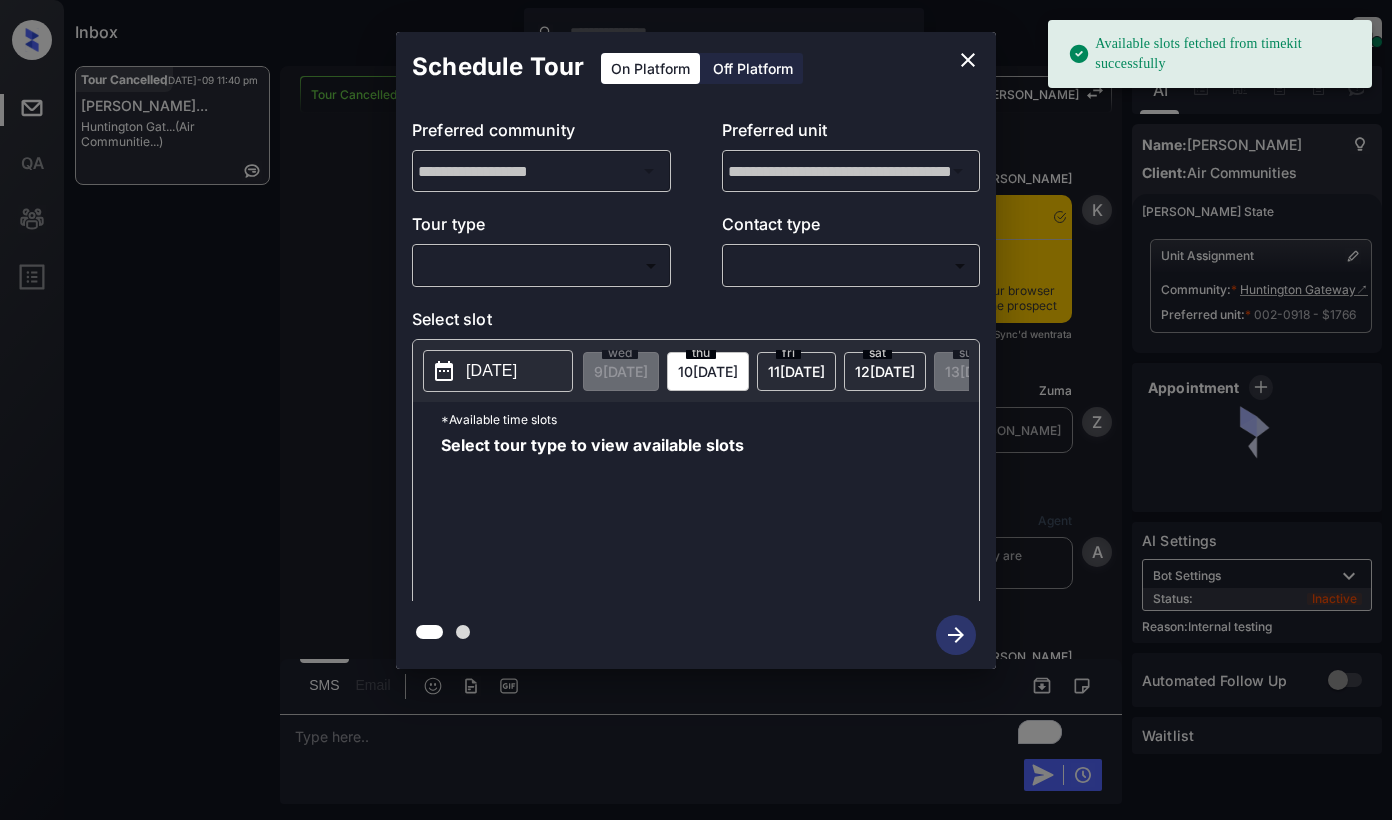 scroll, scrollTop: 0, scrollLeft: 0, axis: both 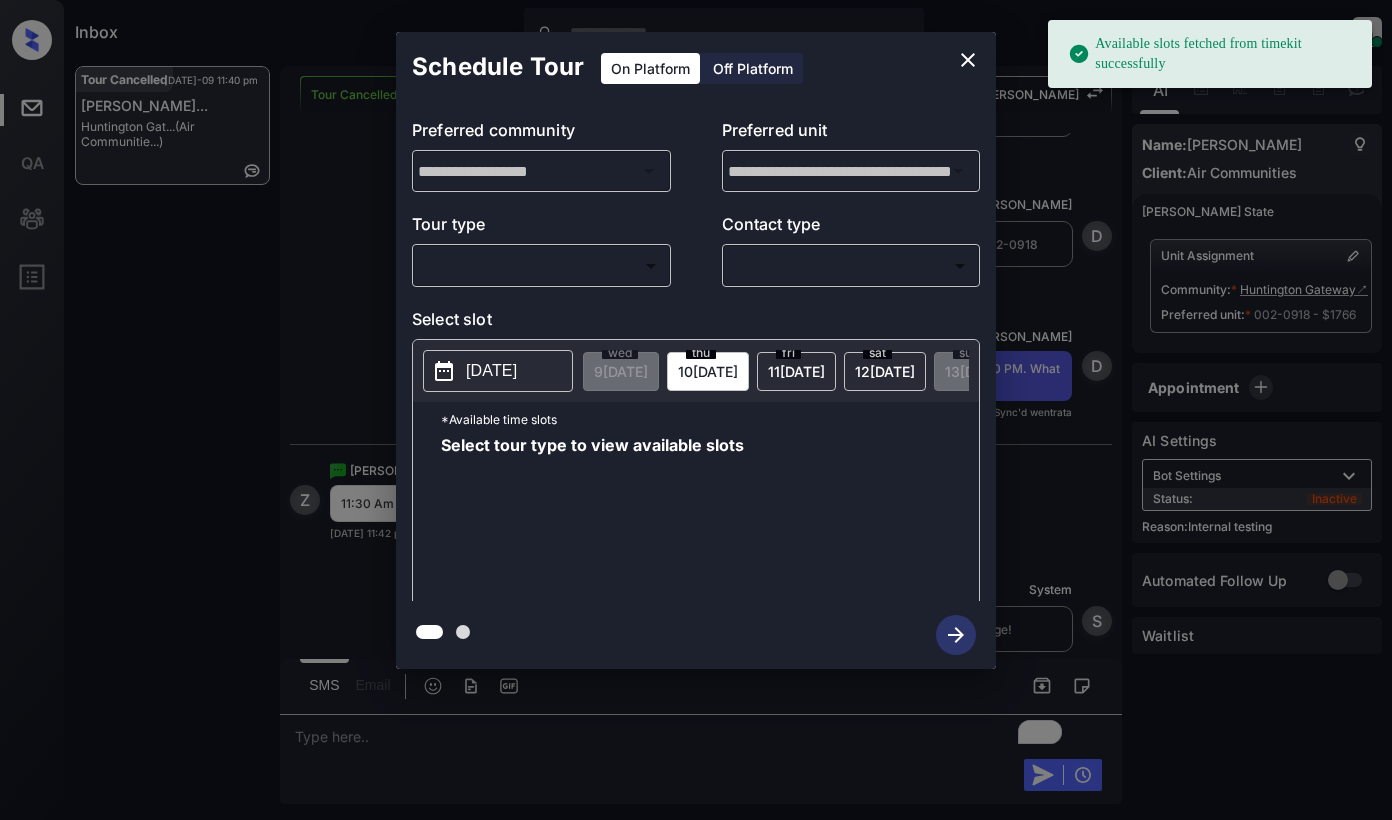 click on "Available slots fetched from timekit successfully Inbox [PERSON_NAME] Online Set yourself   offline Set yourself   on break Profile Switch to  light  mode Sign out Tour Cancelled [DATE]-09 11:40 pm   [PERSON_NAME]... Huntington Gat...  (Air Communitie...) Tour Cancelled Lost Lead Sentiment: Angry Upon sliding the acknowledgement:  Lead will move to lost stage. * ​ SMS and call option will be set to opt out. AFM will be turned off for the lead. [PERSON_NAME] New Message [PERSON_NAME] Notes Note: <a href="[URL][DOMAIN_NAME]">[URL][DOMAIN_NAME]</a> - Paste this link into your browser to view [PERSON_NAME] conversation with the prospect [DATE] 01:07 pm  Sync'd w  entrata K New Message Zuma Lead transferred to leasing agent: [PERSON_NAME][DATE] 01:07 pm Z New Message Agent Lead created because they indicated they are interested in leasing via Zuma IVR. [DATE] 01:07 pm A New Message [PERSON_NAME] [DATE] 01:07 pm K New Message Agent A [PERSON_NAME]" at bounding box center [696, 410] 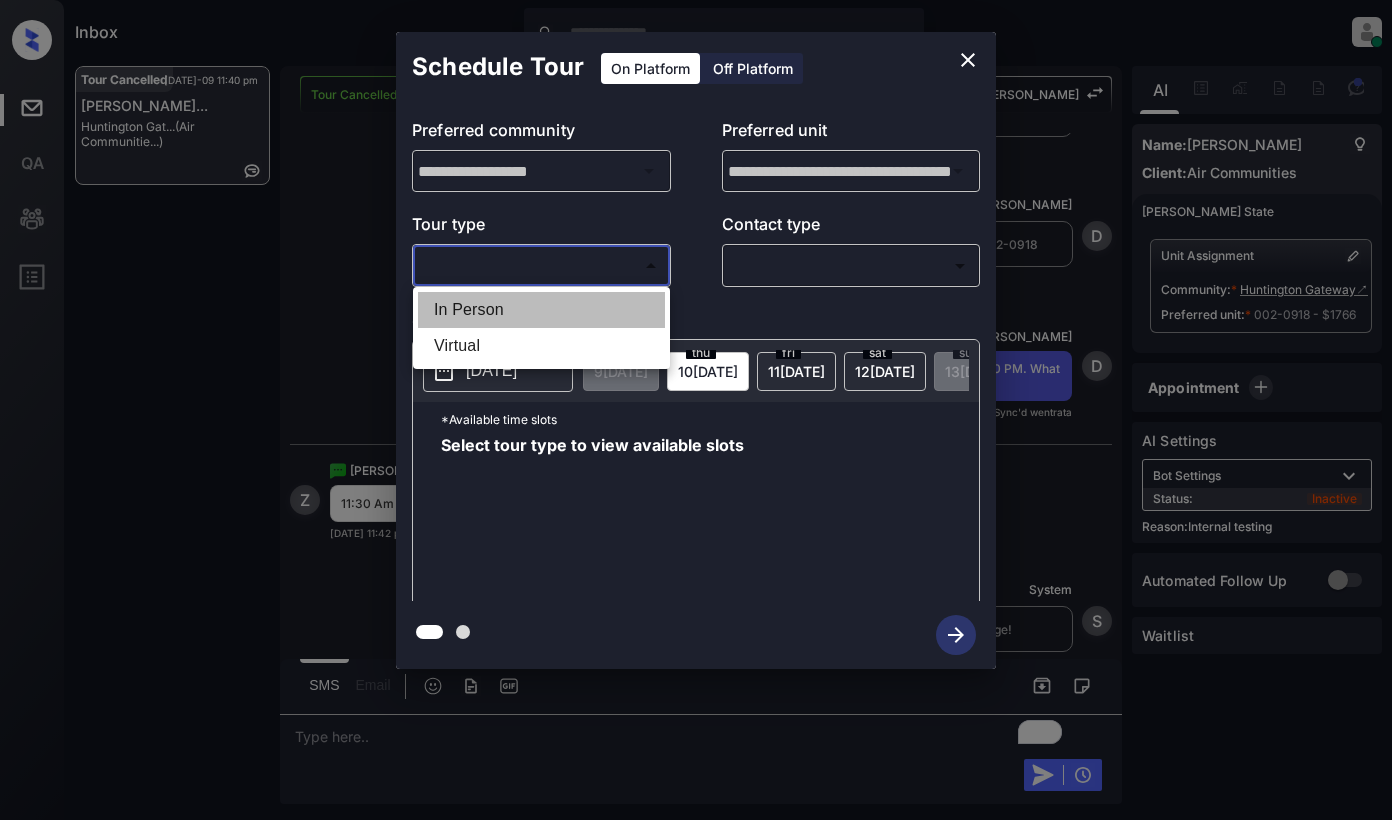 click on "In Person" at bounding box center (541, 310) 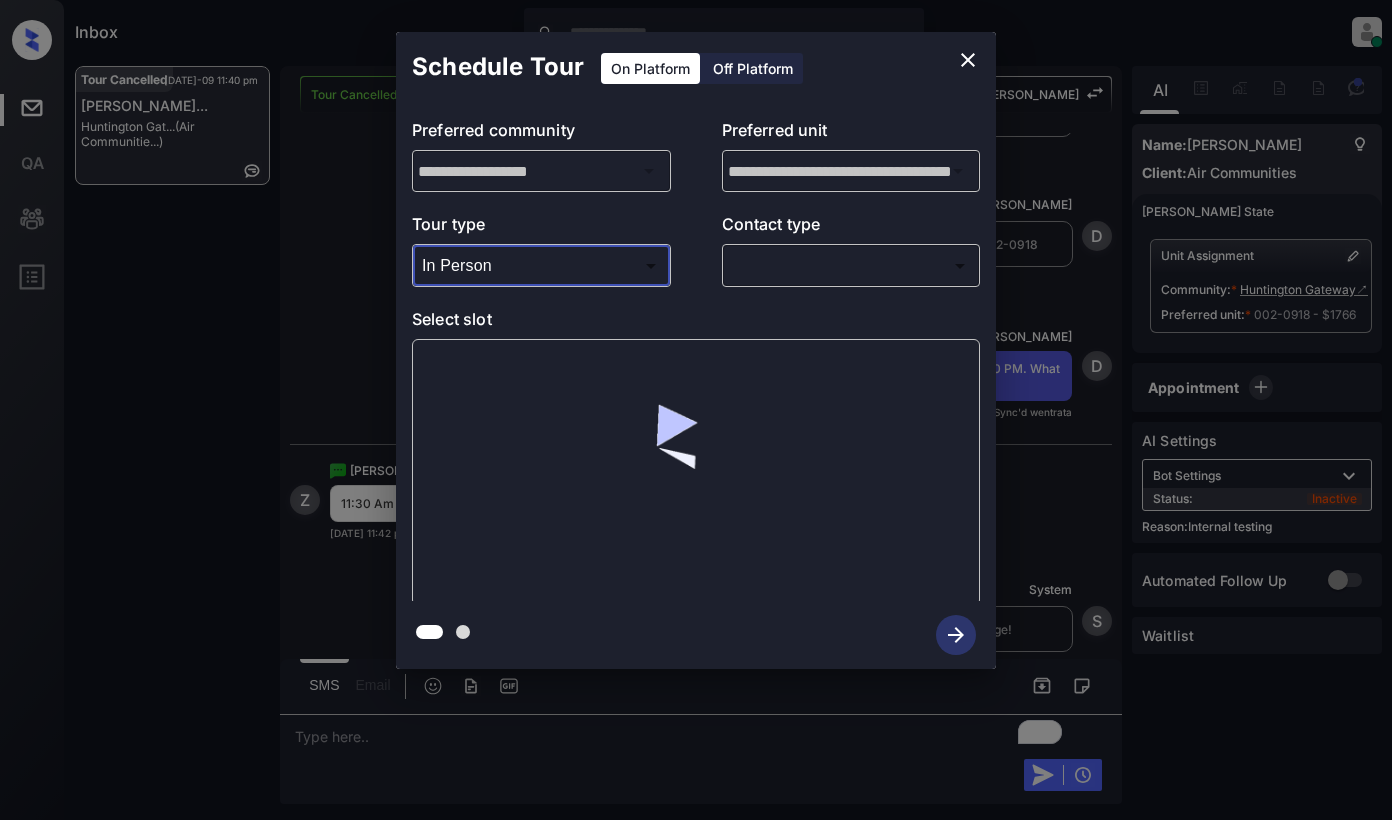 click 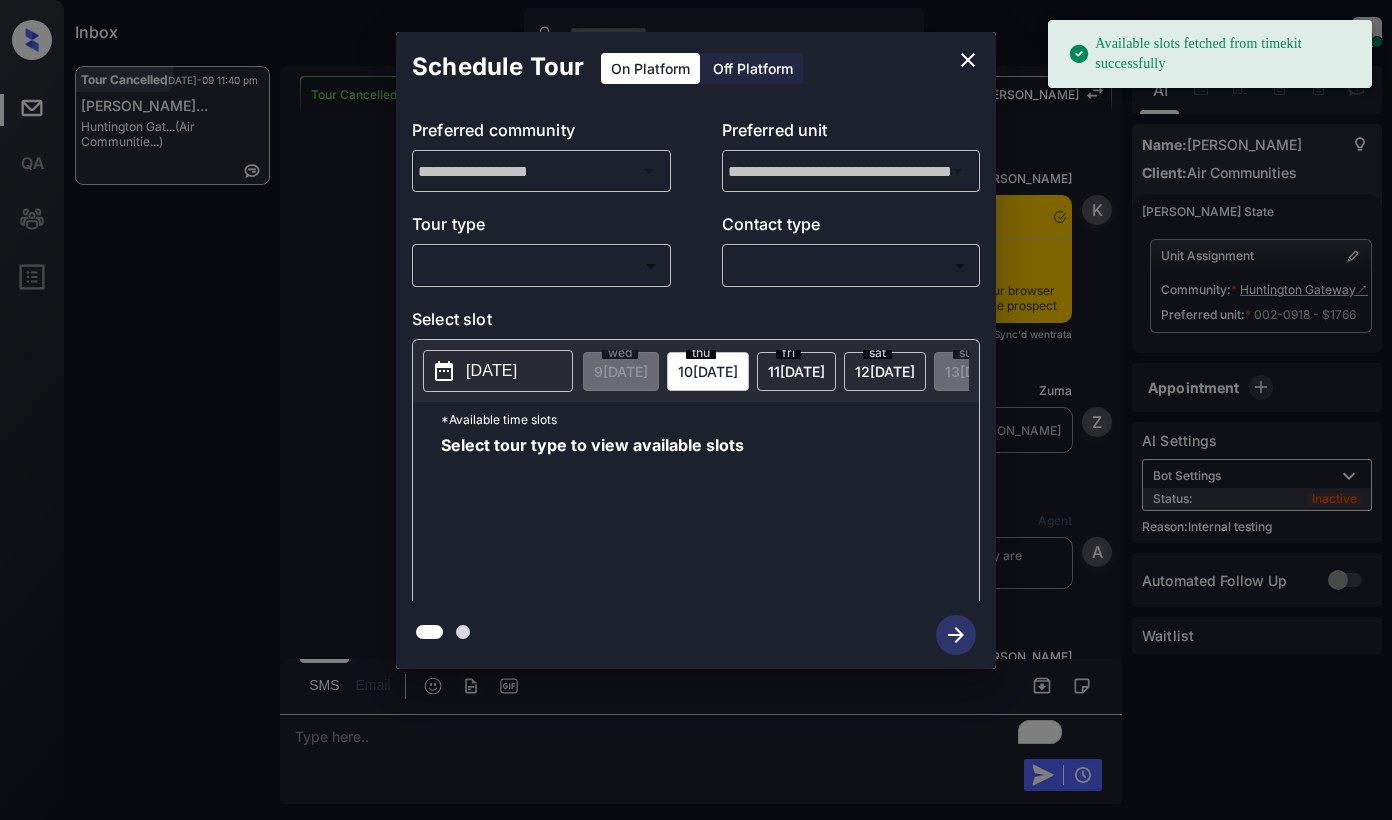 scroll, scrollTop: 0, scrollLeft: 0, axis: both 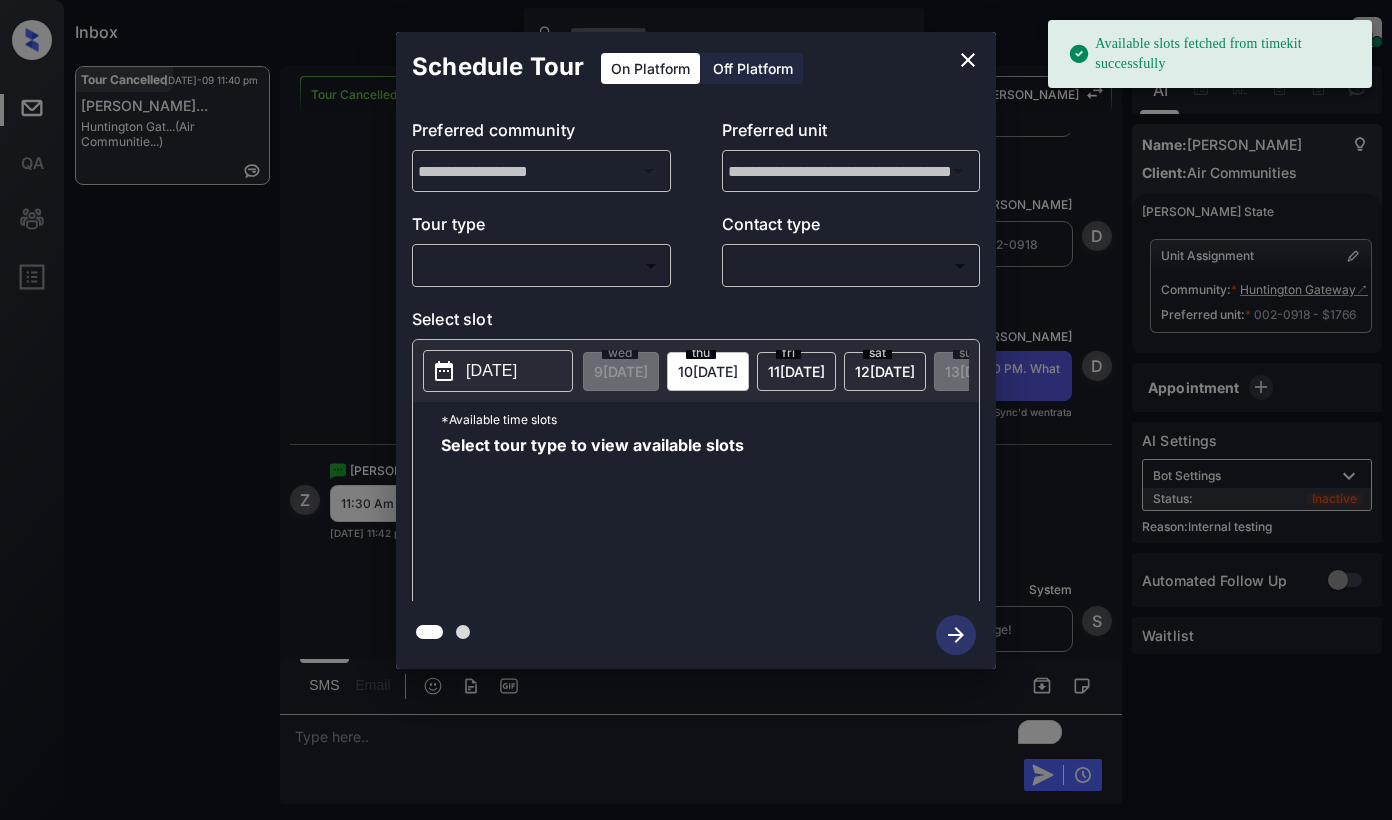 click on "Available slots fetched from timekit successfully Inbox [PERSON_NAME] Online Set yourself   offline Set yourself   on break Profile Switch to  light  mode Sign out Tour Cancelled [DATE]-09 11:40 pm   [PERSON_NAME]... Huntington Gat...  (Air Communitie...) Tour Cancelled Lost Lead Sentiment: Angry Upon sliding the acknowledgement:  Lead will move to lost stage. * ​ SMS and call option will be set to opt out. AFM will be turned off for the lead. [PERSON_NAME] New Message [PERSON_NAME] Notes Note: <a href="[URL][DOMAIN_NAME]">[URL][DOMAIN_NAME]</a> - Paste this link into your browser to view [PERSON_NAME] conversation with the prospect [DATE] 01:07 pm  Sync'd w  entrata K New Message Zuma Lead transferred to leasing agent: [PERSON_NAME][DATE] 01:07 pm Z New Message Agent Lead created because they indicated they are interested in leasing via Zuma IVR. [DATE] 01:07 pm A New Message [PERSON_NAME] [DATE] 01:07 pm K New Message Agent A [PERSON_NAME]" at bounding box center (696, 410) 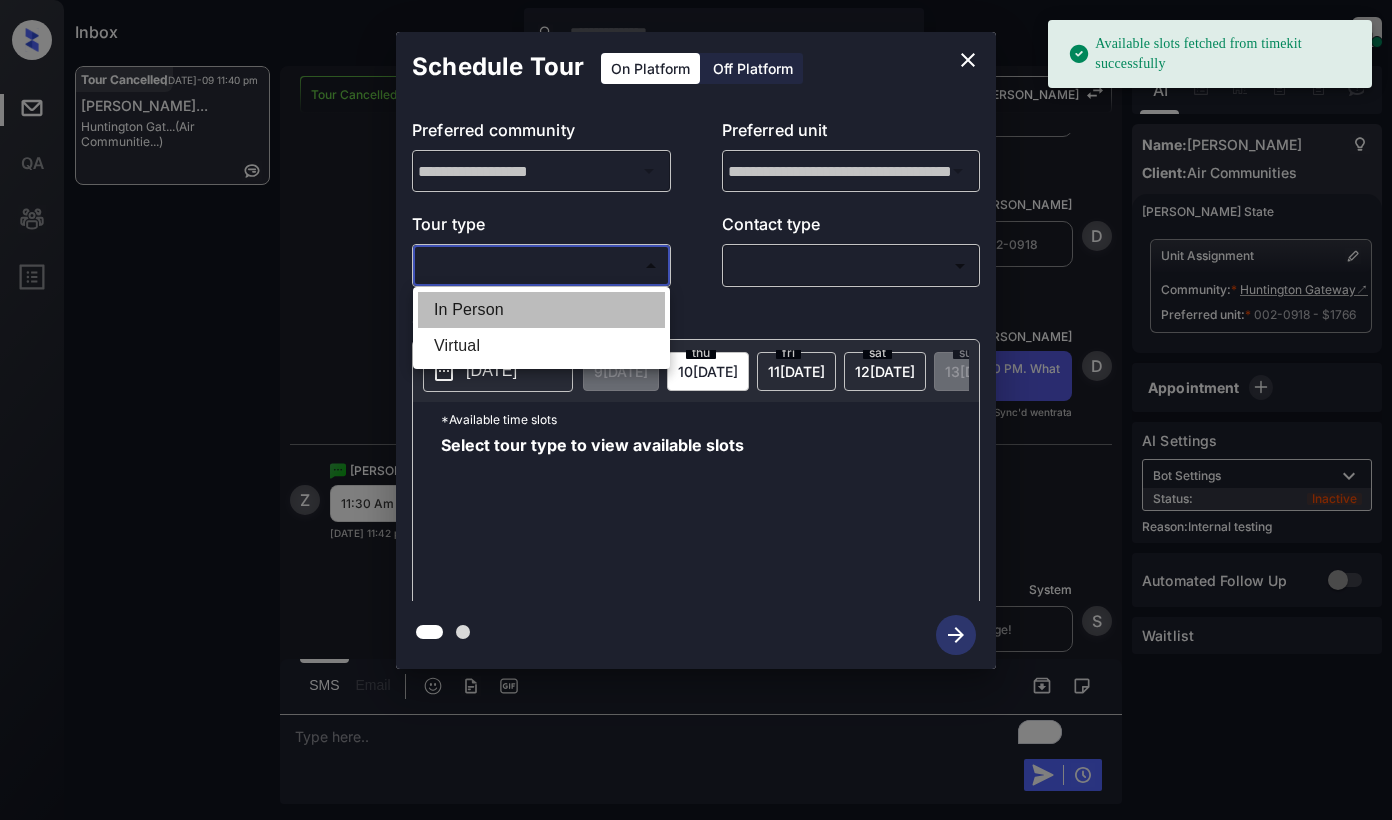 click on "In Person" at bounding box center (541, 310) 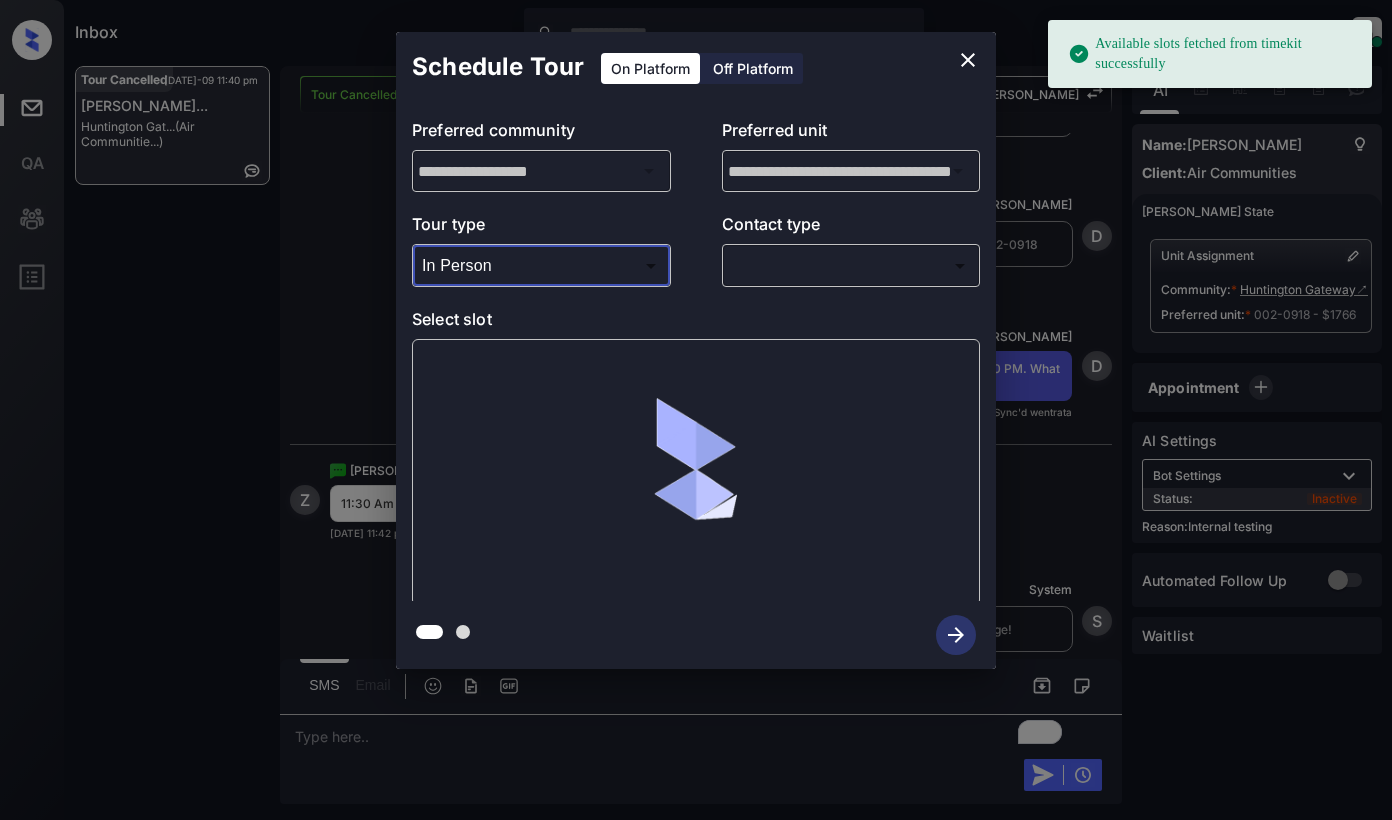 click on "Available slots fetched from timekit successfully Inbox [PERSON_NAME] Online Set yourself   offline Set yourself   on break Profile Switch to  light  mode Sign out Tour Cancelled [DATE]-09 11:40 pm   [PERSON_NAME]... Huntington Gat...  (Air Communitie...) Tour Cancelled Lost Lead Sentiment: Angry Upon sliding the acknowledgement:  Lead will move to lost stage. * ​ SMS and call option will be set to opt out. AFM will be turned off for the lead. [PERSON_NAME] New Message [PERSON_NAME] Notes Note: <a href="[URL][DOMAIN_NAME]">[URL][DOMAIN_NAME]</a> - Paste this link into your browser to view [PERSON_NAME] conversation with the prospect [DATE] 01:07 pm  Sync'd w  entrata K New Message Zuma Lead transferred to leasing agent: [PERSON_NAME][DATE] 01:07 pm Z New Message Agent Lead created because they indicated they are interested in leasing via Zuma IVR. [DATE] 01:07 pm A New Message [PERSON_NAME] [DATE] 01:07 pm K New Message Agent A [PERSON_NAME]" at bounding box center [696, 410] 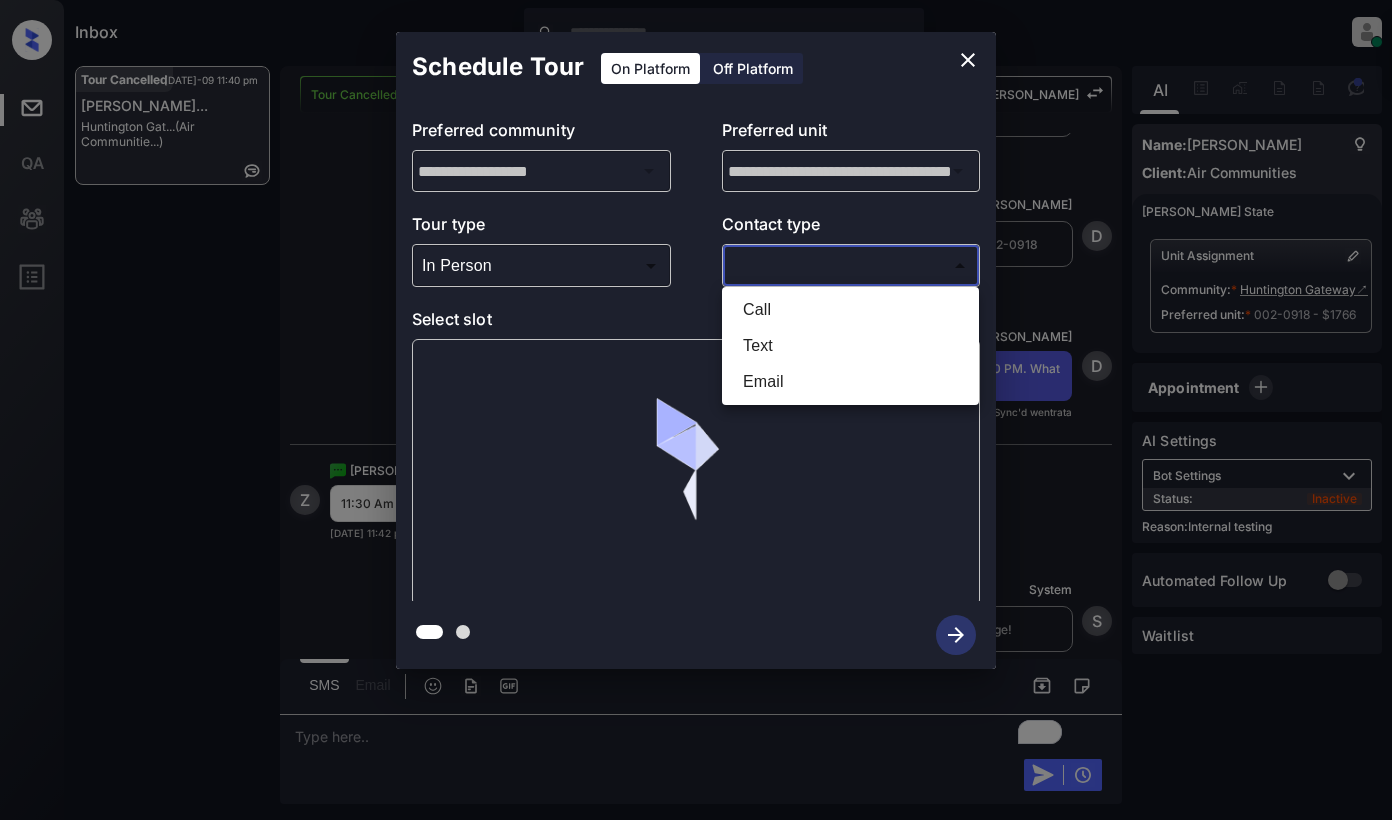 click on "Text" at bounding box center (850, 346) 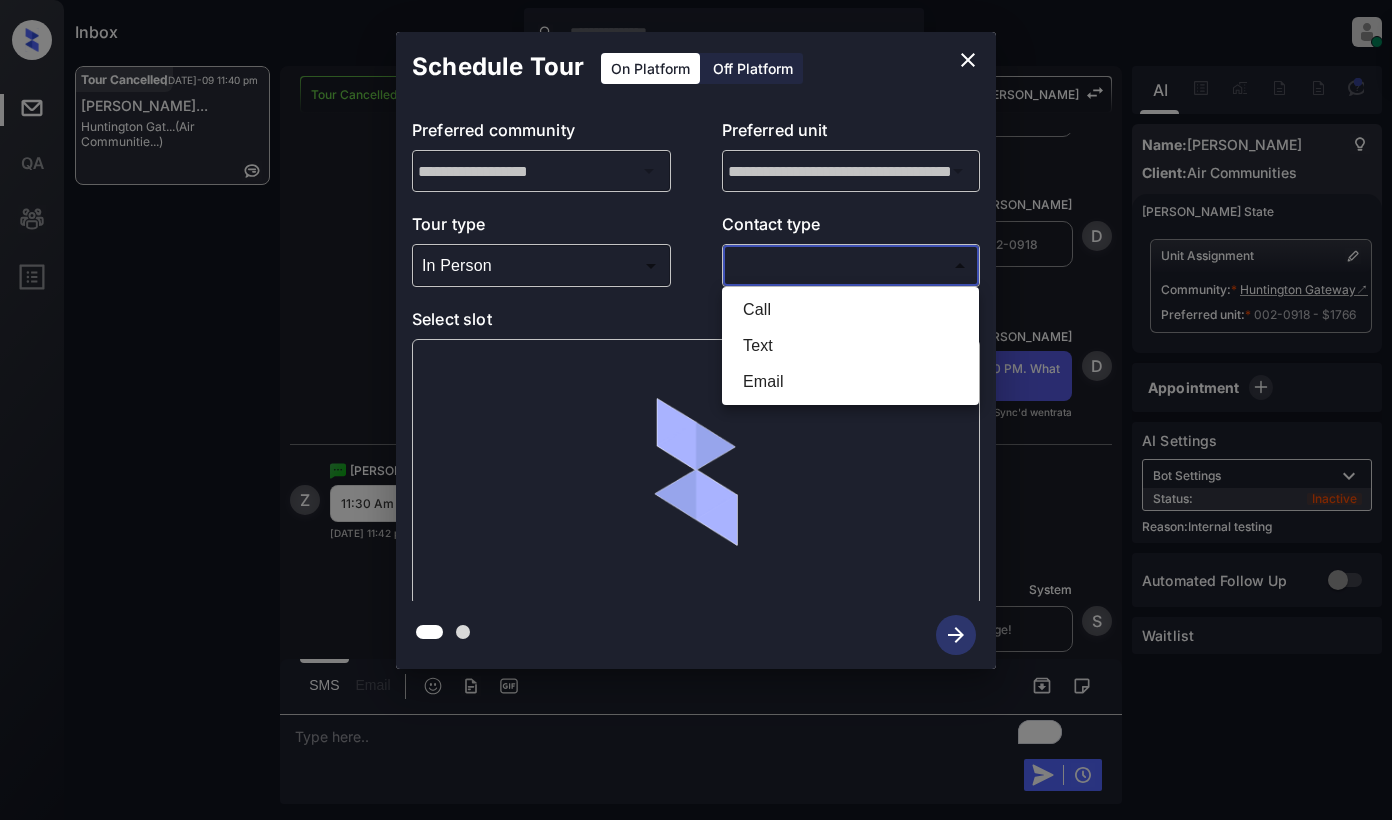type on "****" 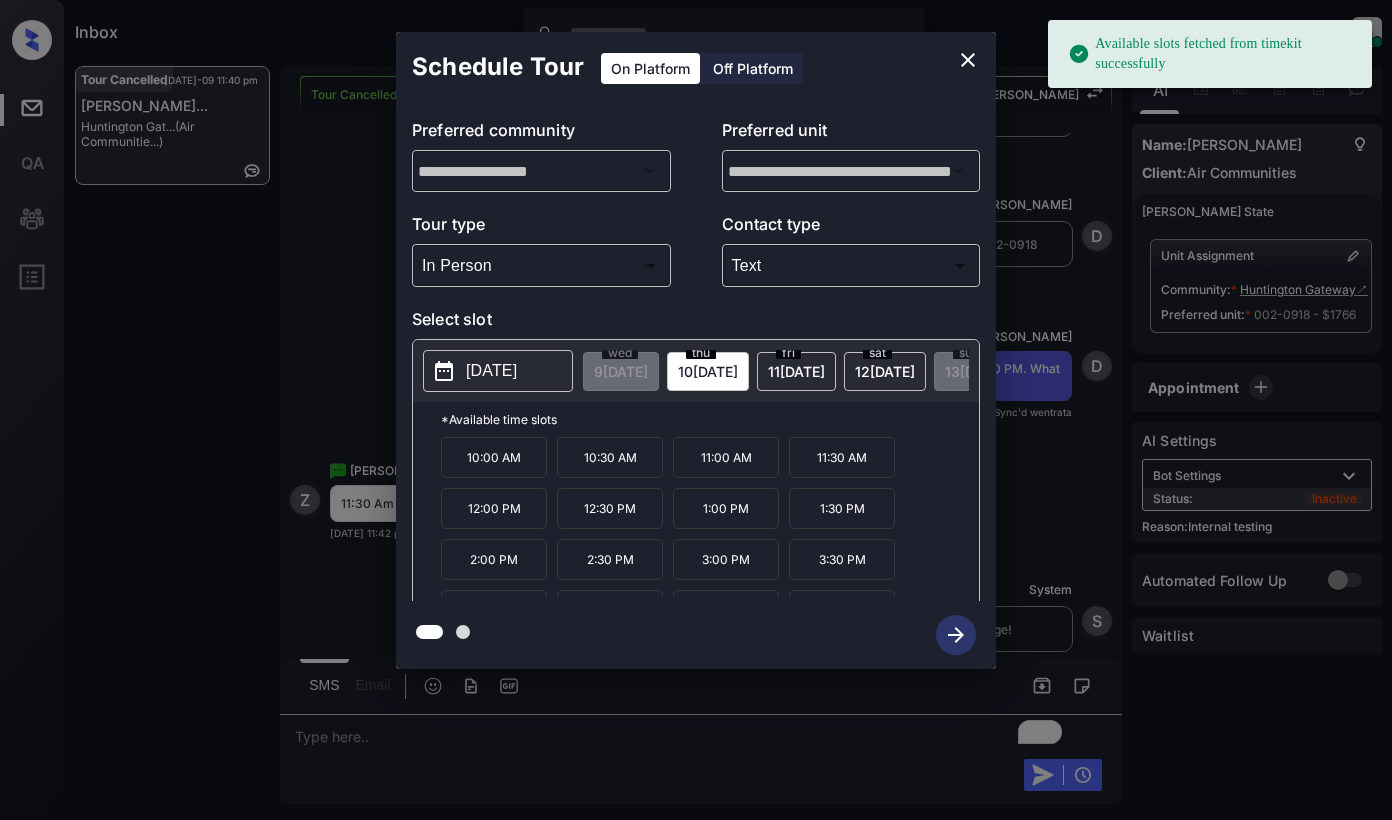 click on "[DATE]" at bounding box center [621, 371] 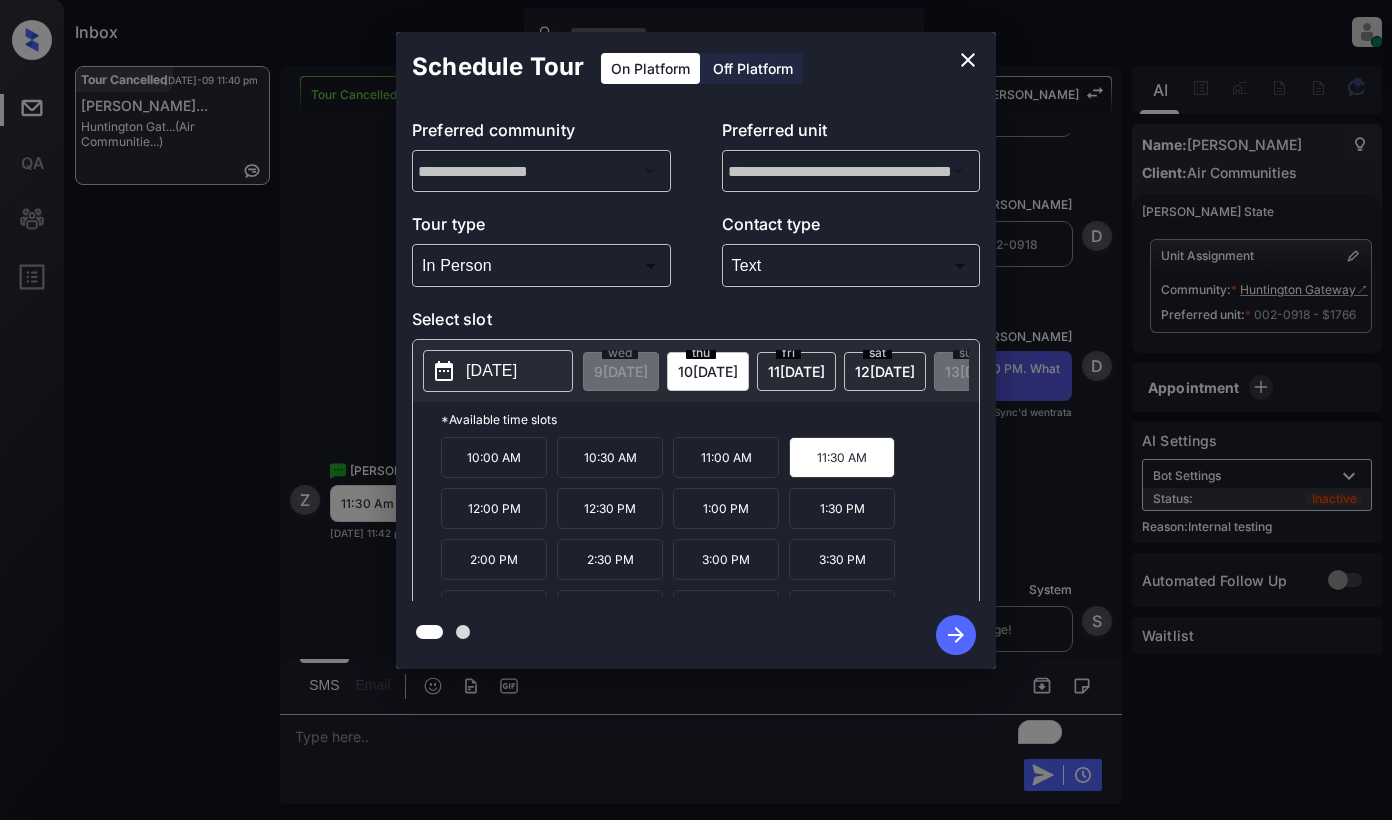 click 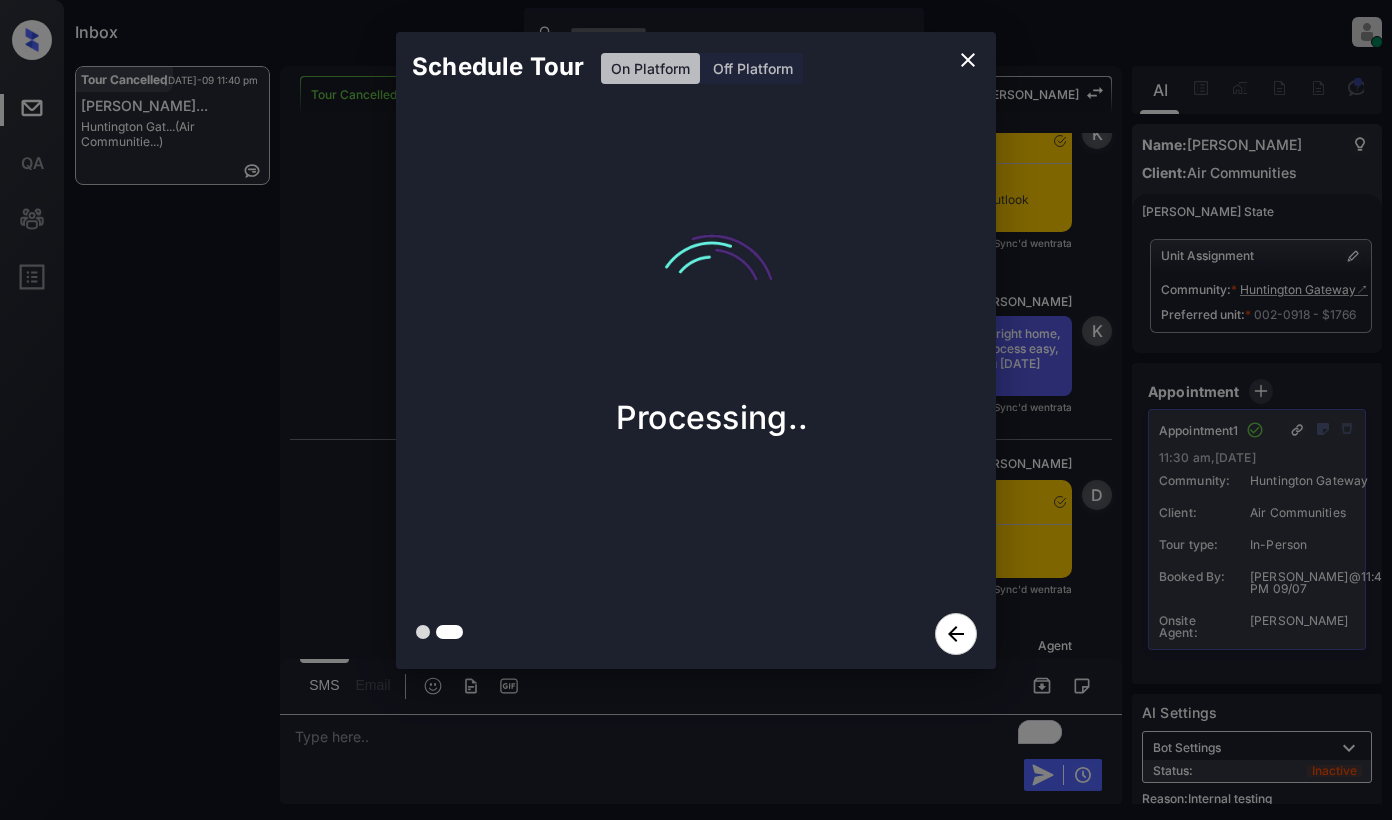 scroll, scrollTop: 21270, scrollLeft: 0, axis: vertical 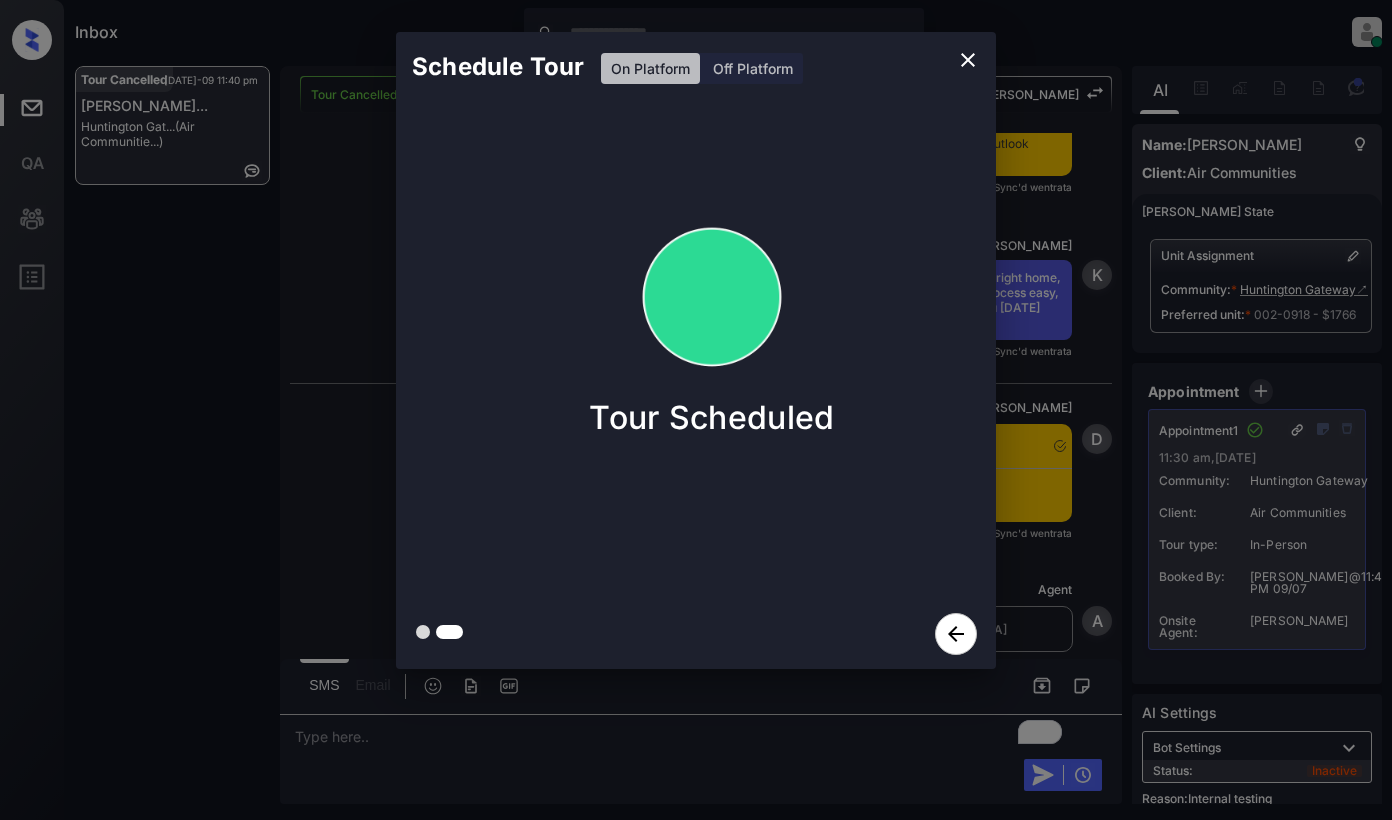 click on "Schedule Tour On Platform Off Platform Tour Scheduled" at bounding box center [696, 350] 